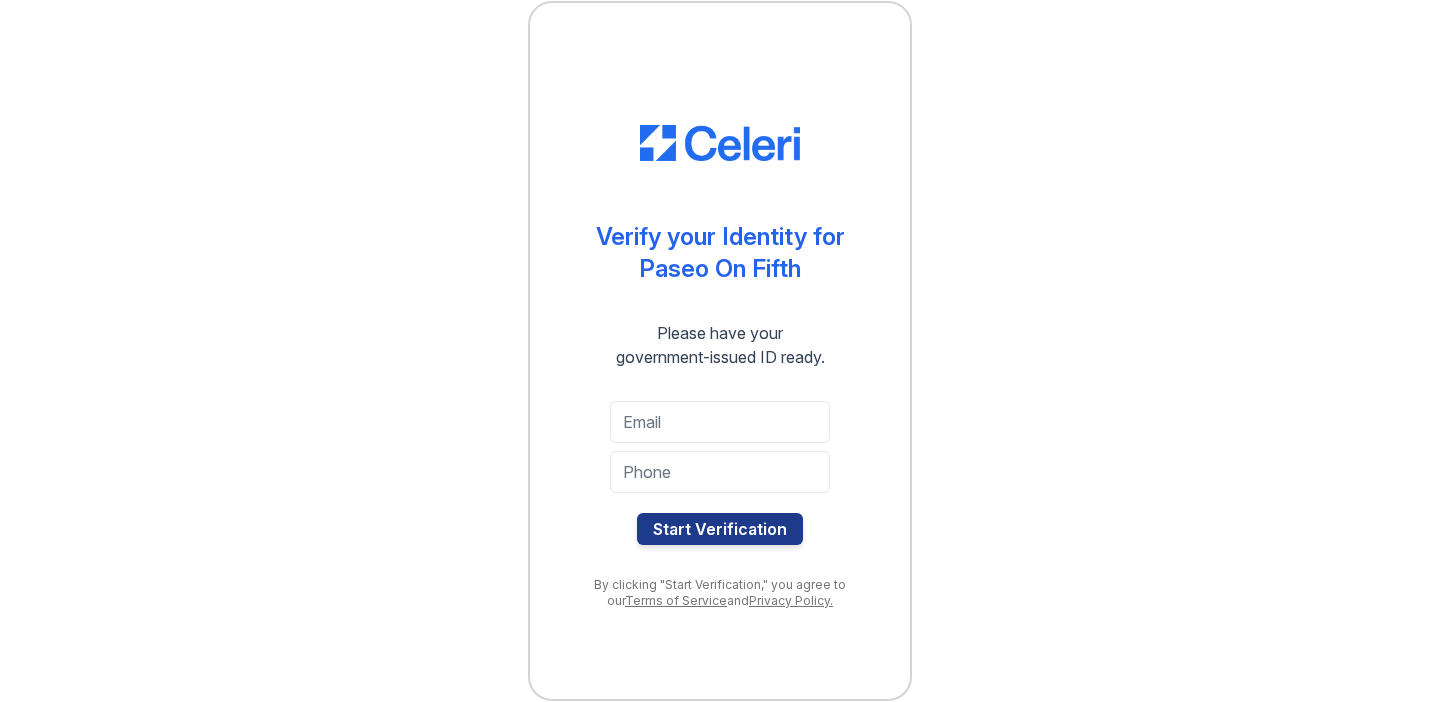 scroll, scrollTop: 0, scrollLeft: 0, axis: both 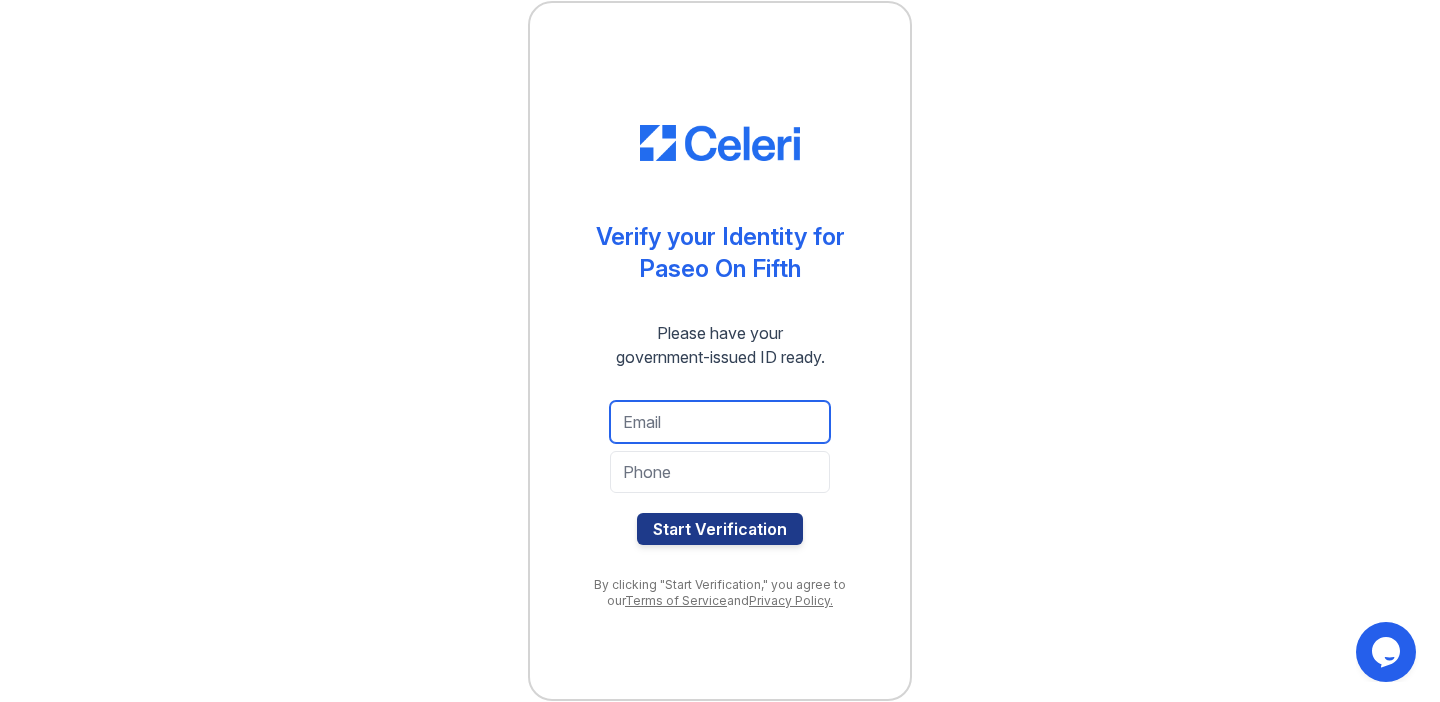 click at bounding box center (720, 422) 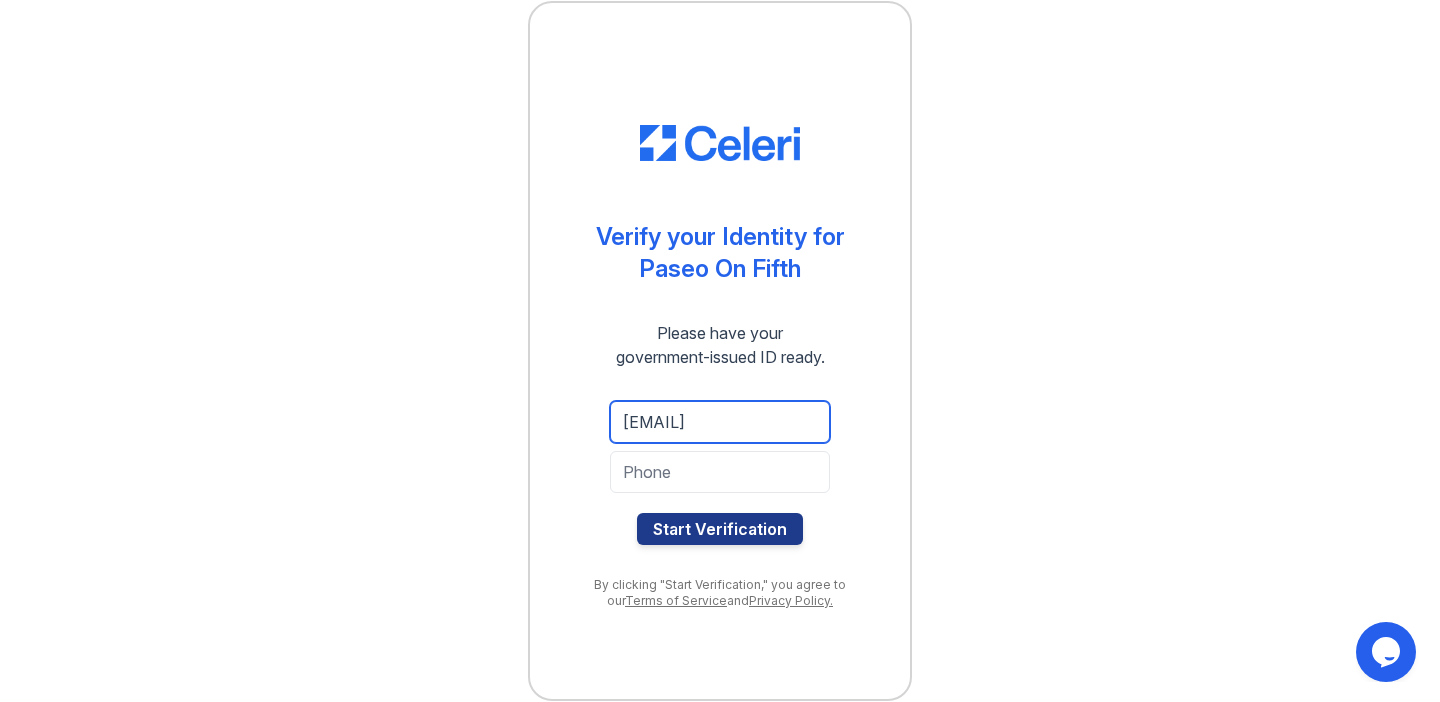 scroll, scrollTop: 0, scrollLeft: 31, axis: horizontal 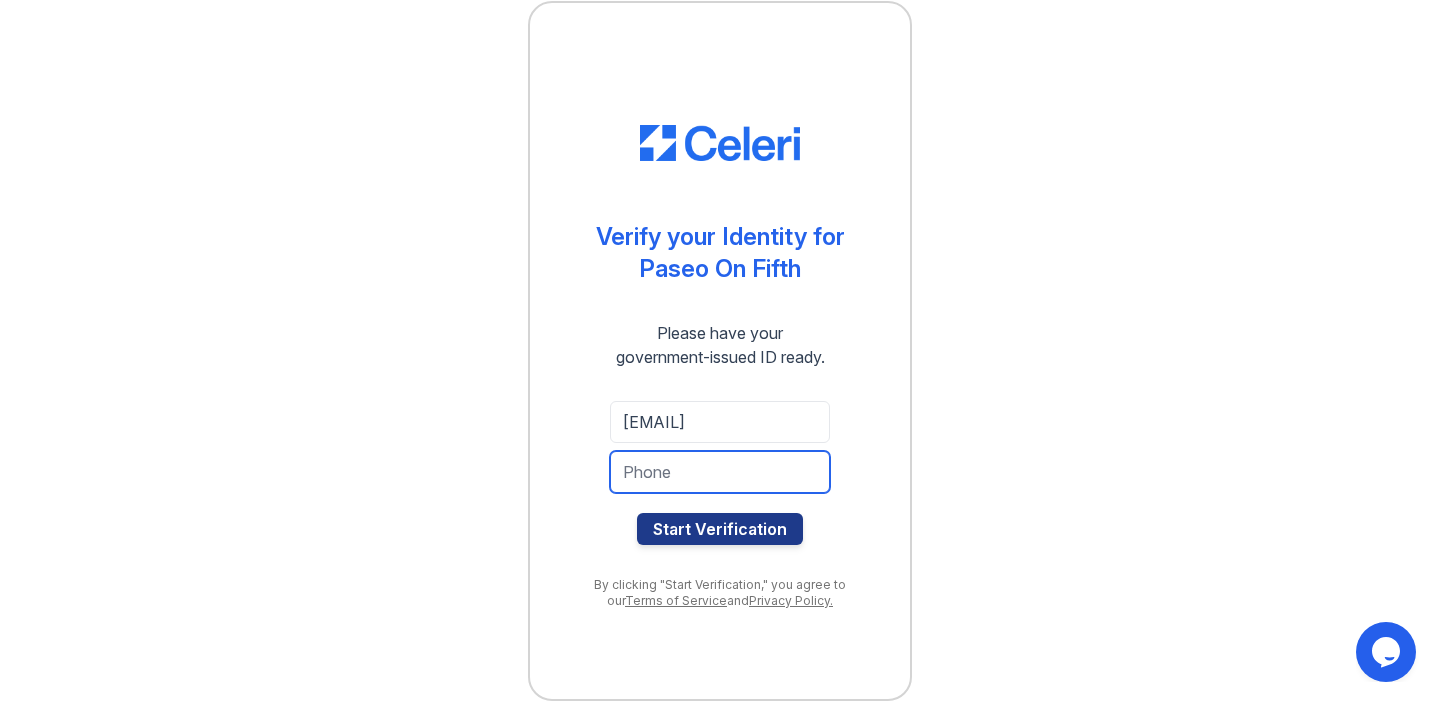 click at bounding box center (720, 472) 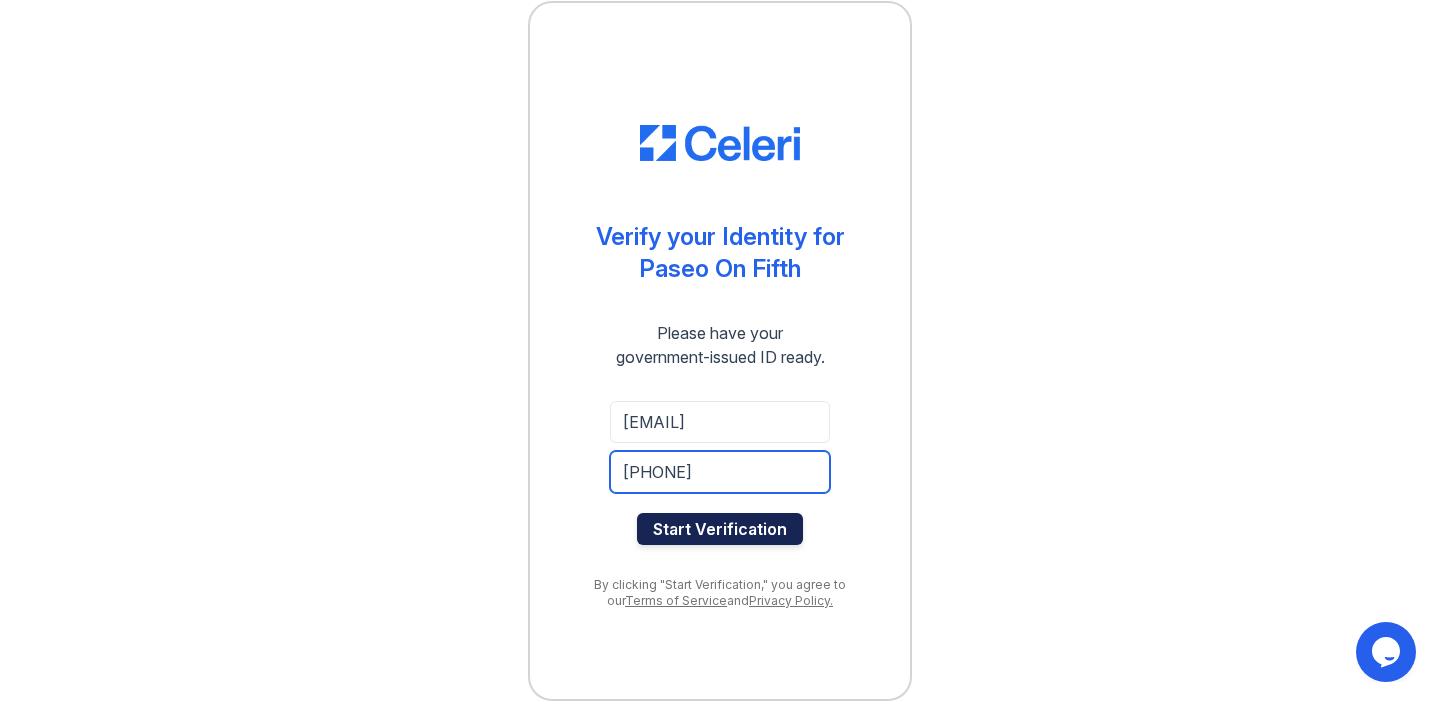 type on "9176917169" 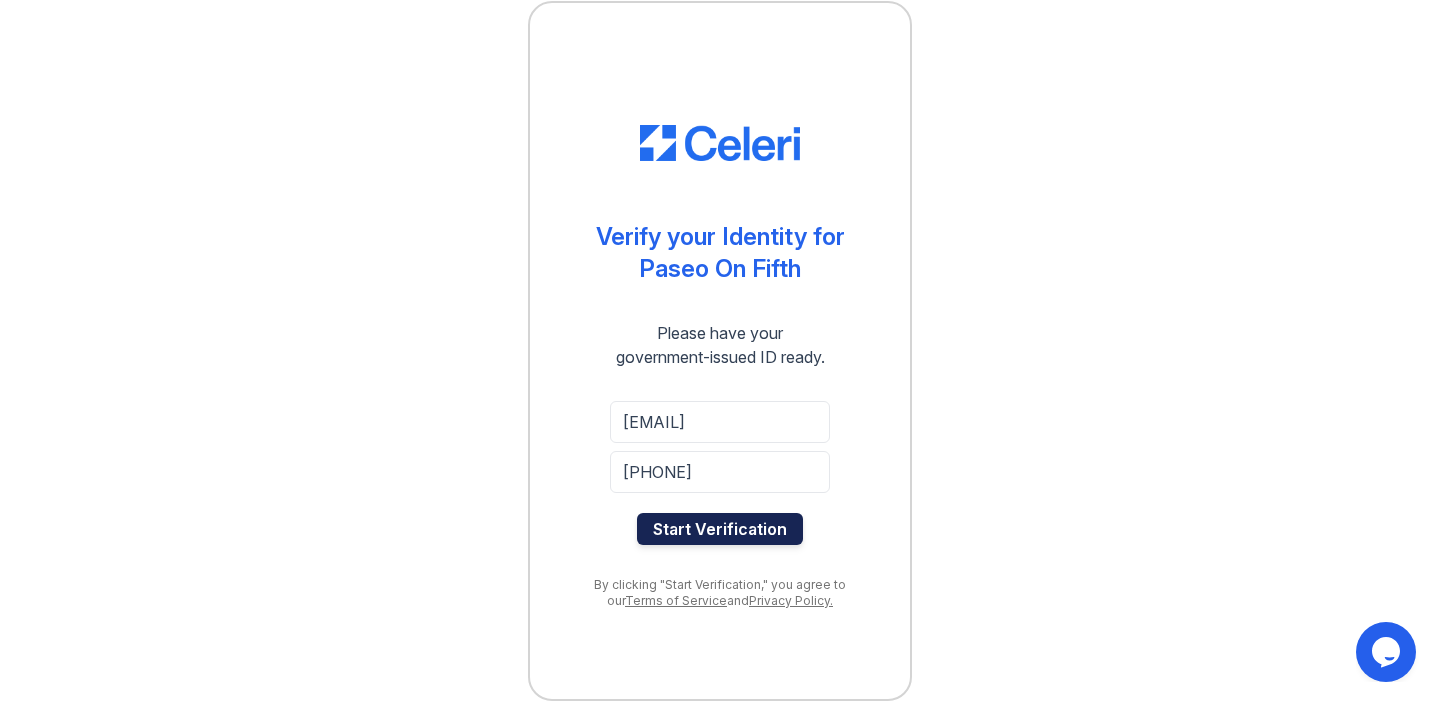 click on "Start Verification" at bounding box center (720, 529) 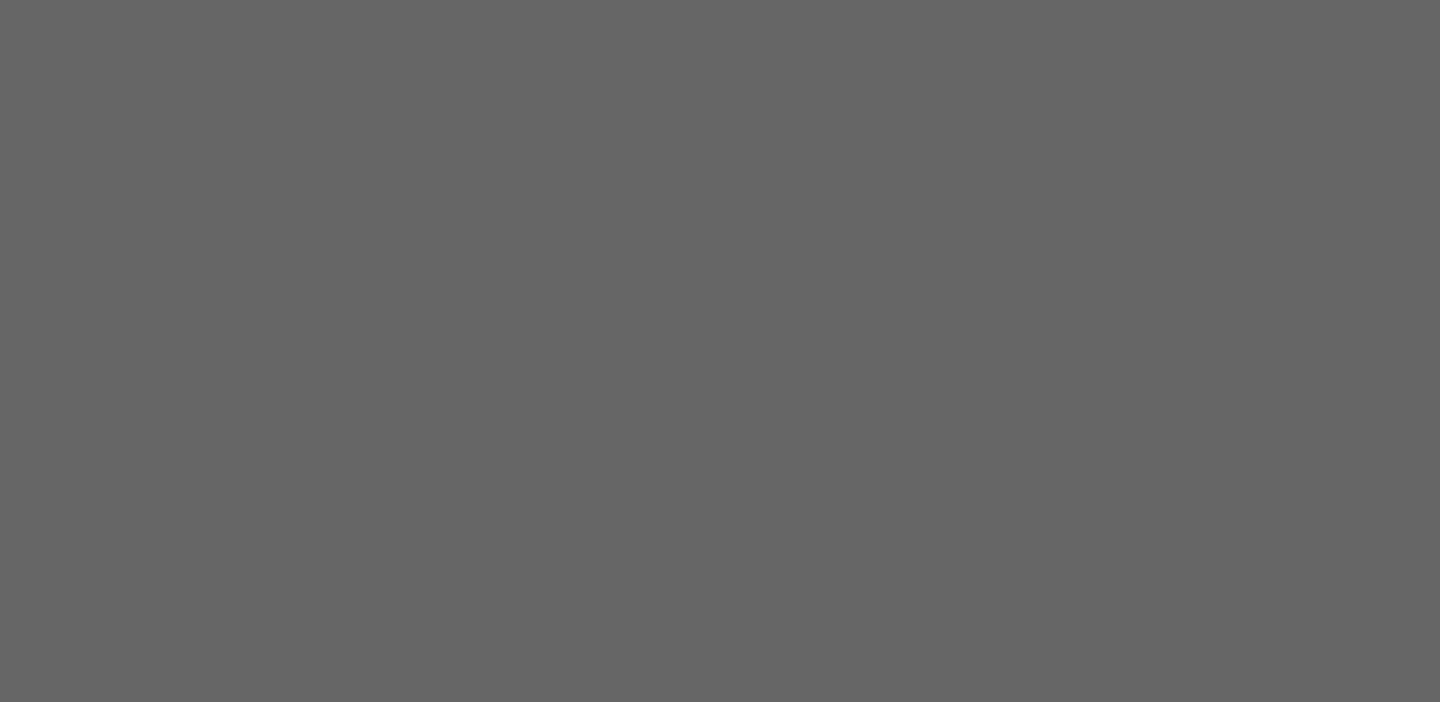 scroll, scrollTop: 0, scrollLeft: 0, axis: both 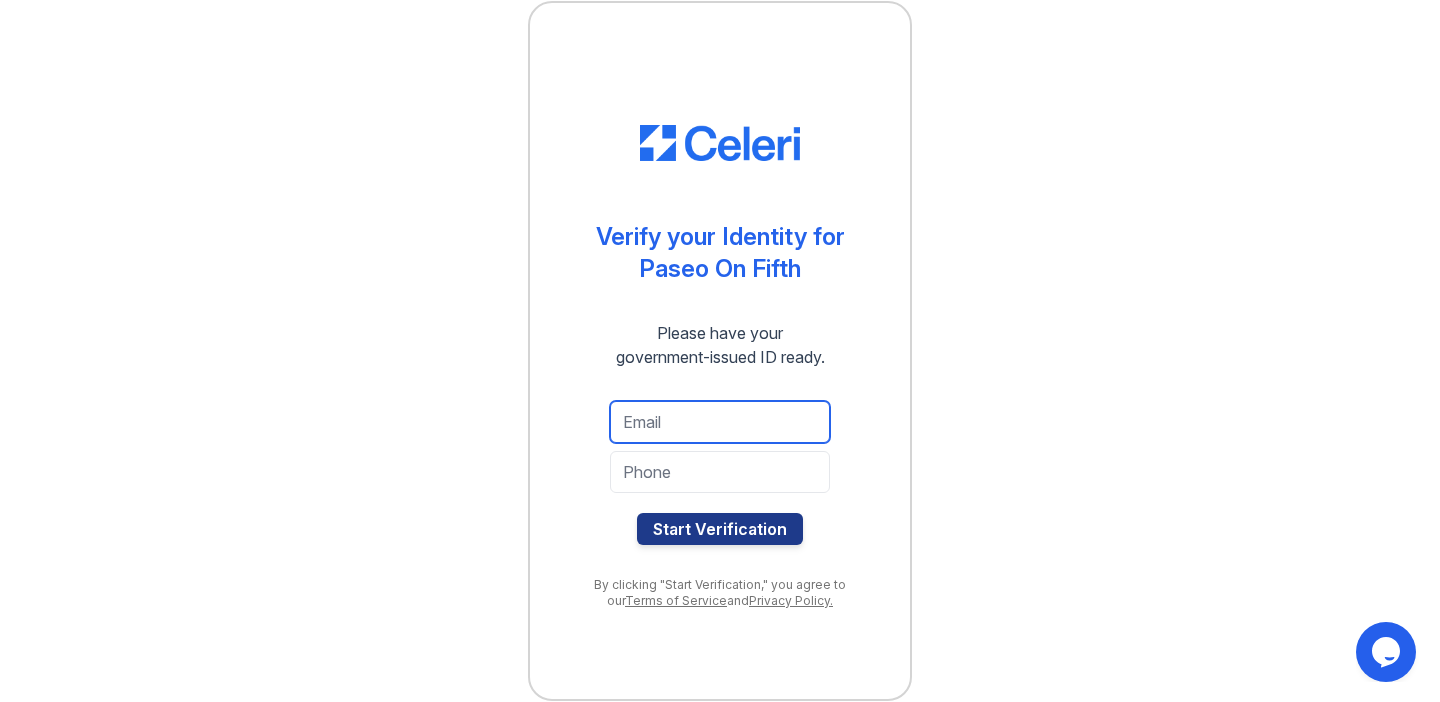 click at bounding box center [720, 422] 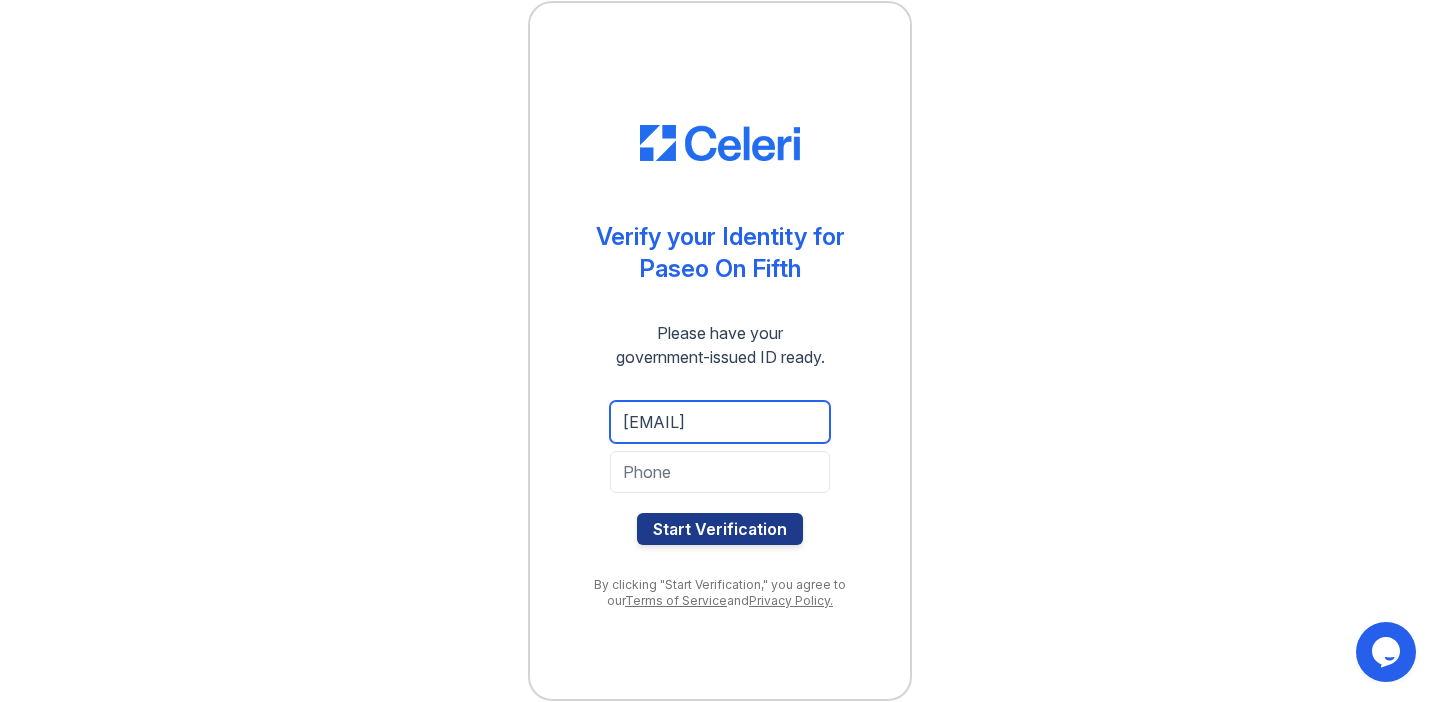 scroll, scrollTop: 0, scrollLeft: 31, axis: horizontal 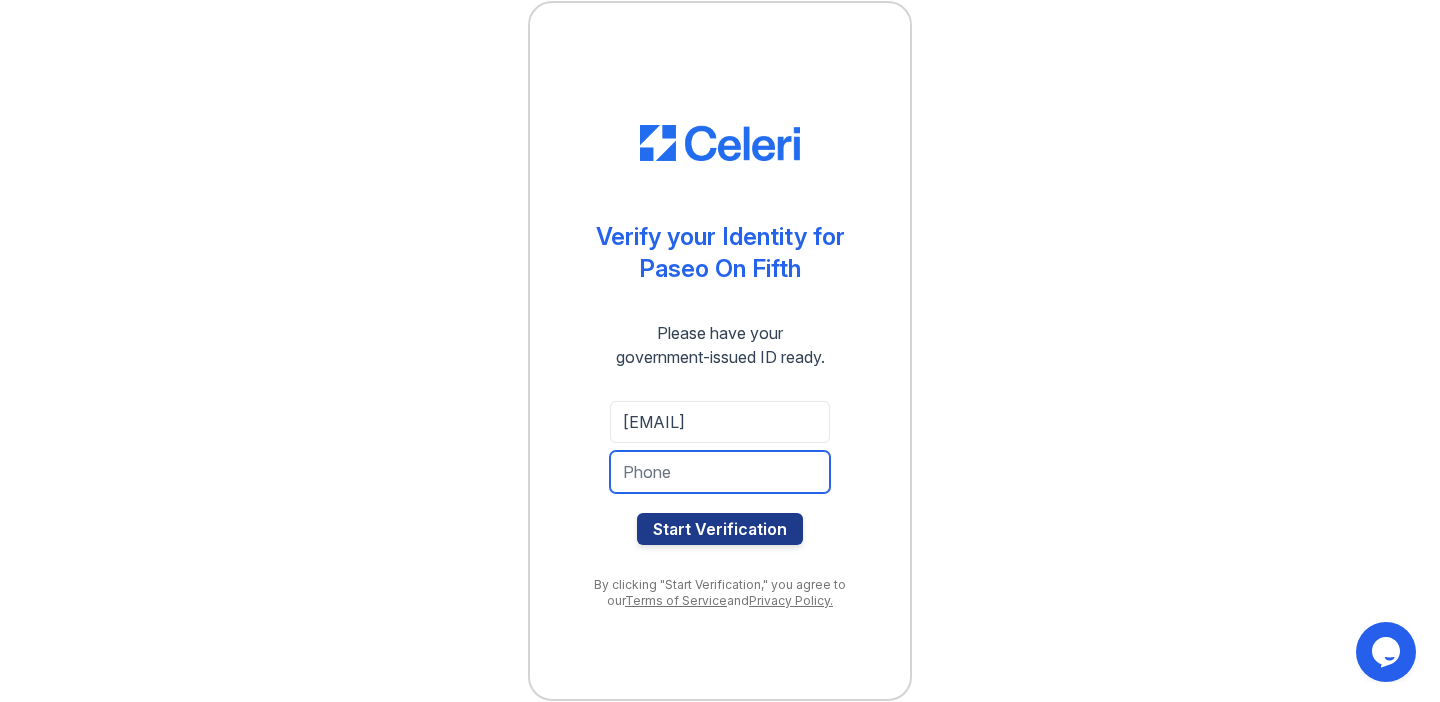 click at bounding box center [720, 472] 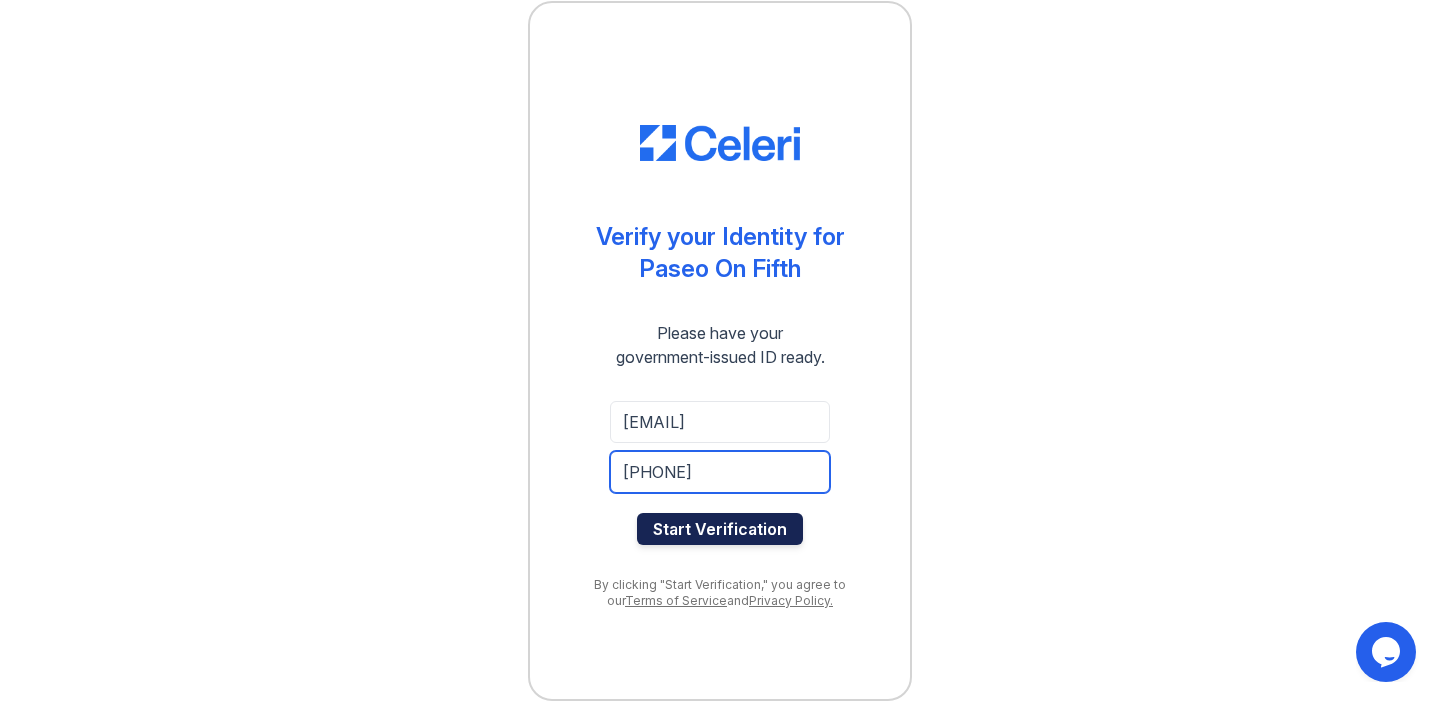 type on "9176917169" 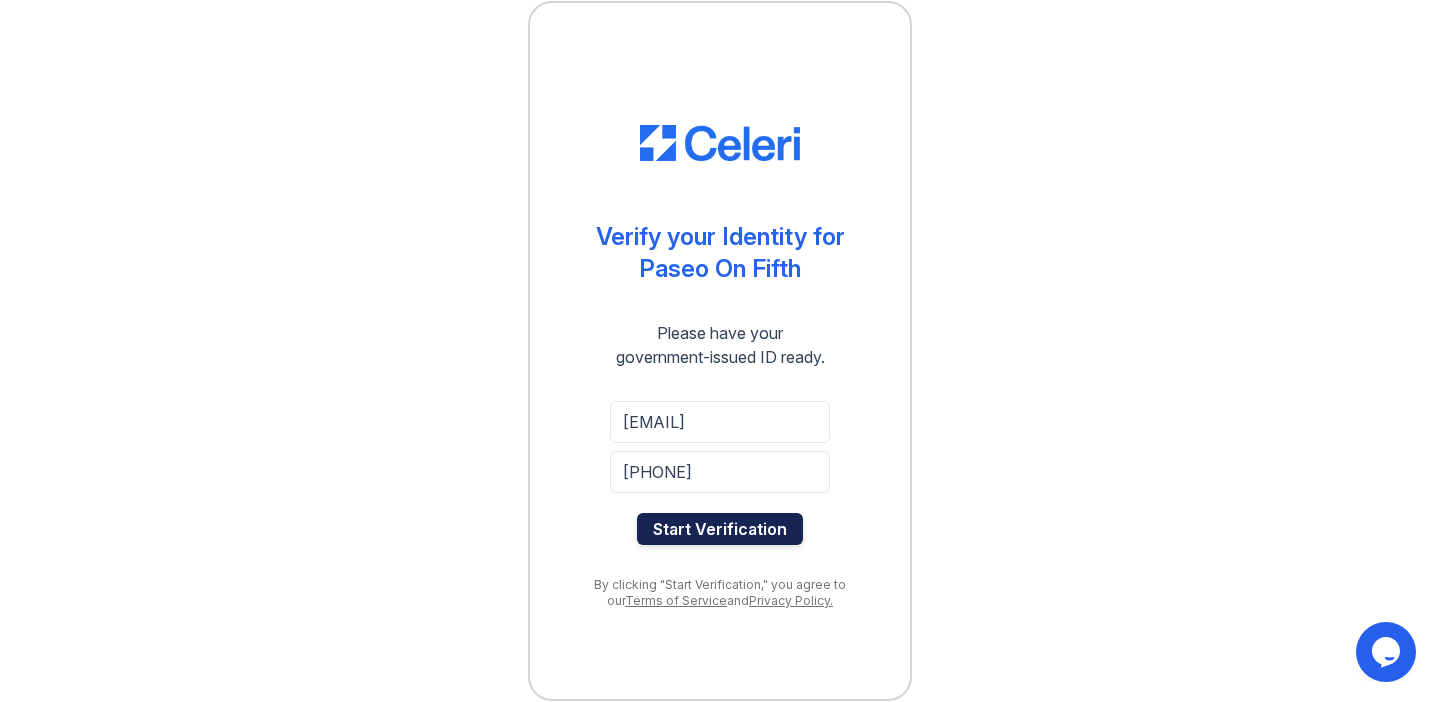 click on "Start Verification" at bounding box center (720, 529) 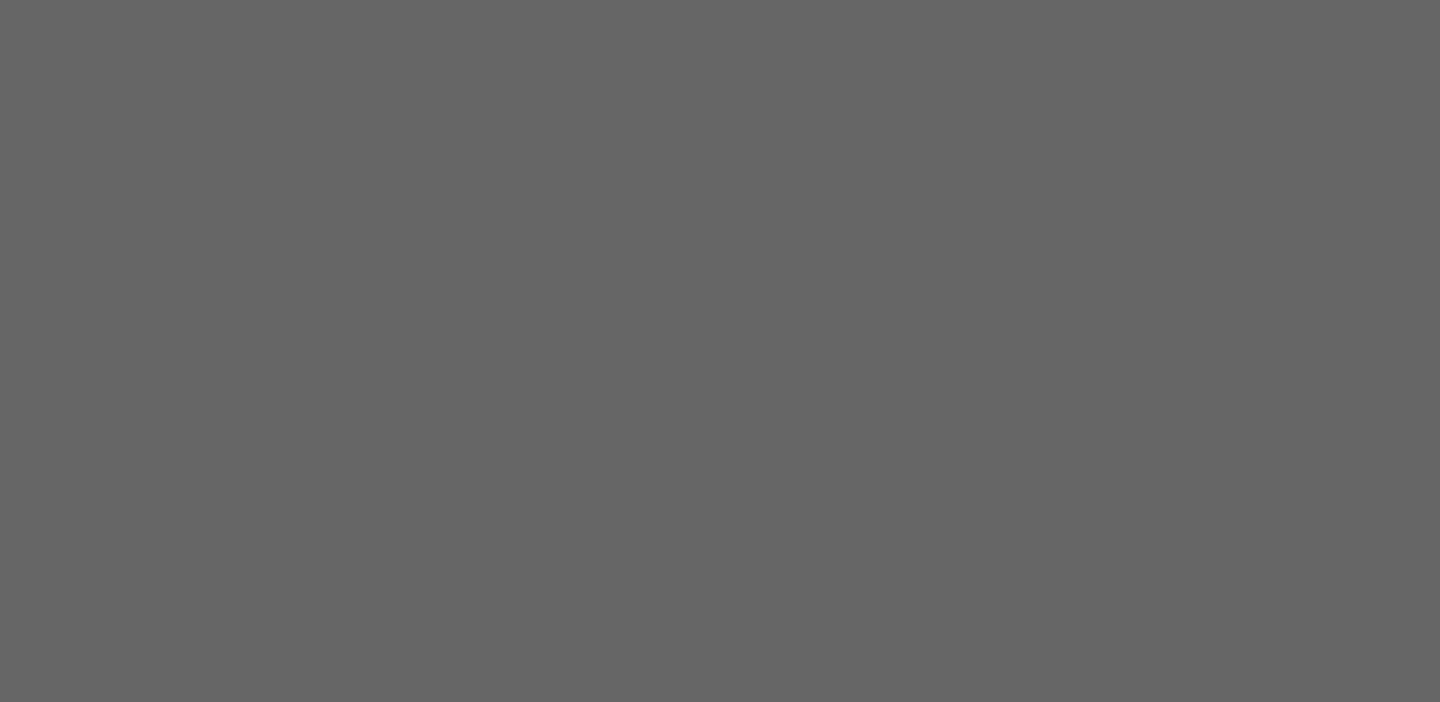 scroll, scrollTop: 0, scrollLeft: 0, axis: both 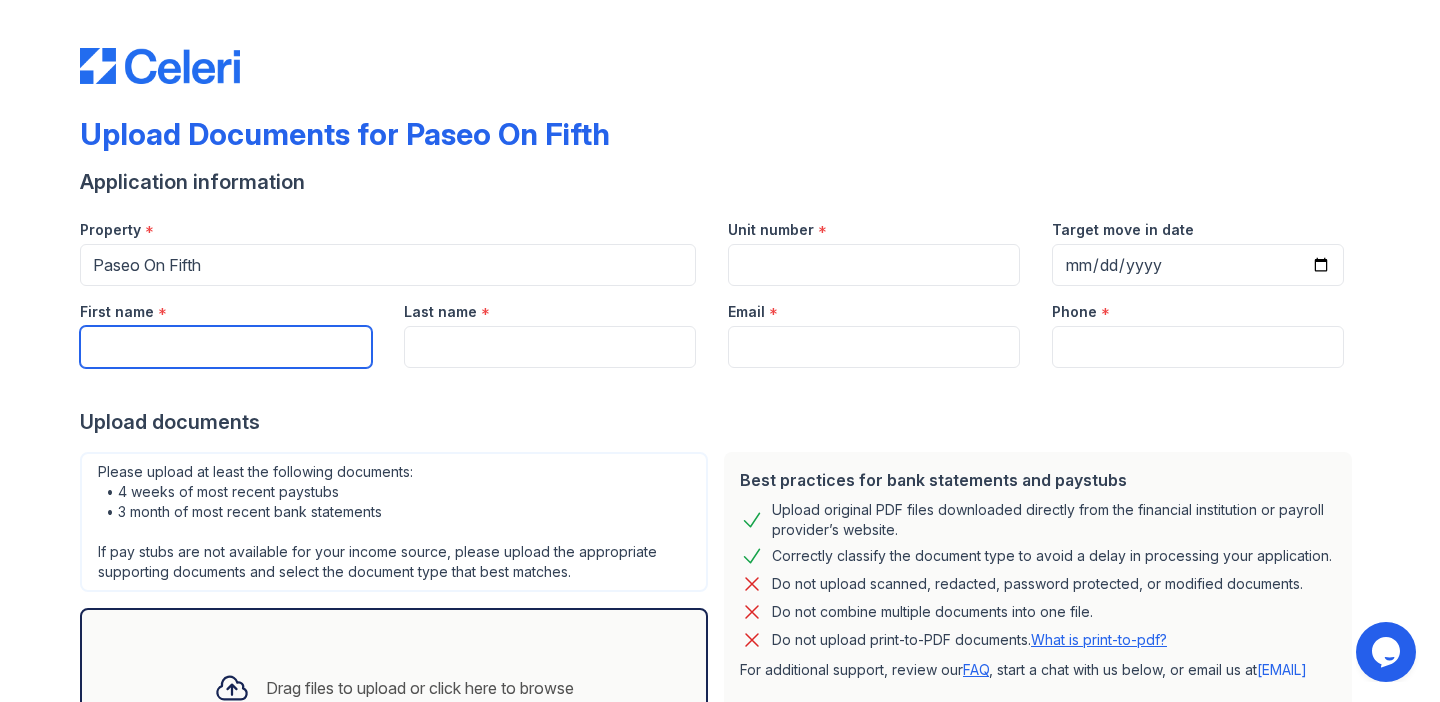 click on "First name" at bounding box center [226, 347] 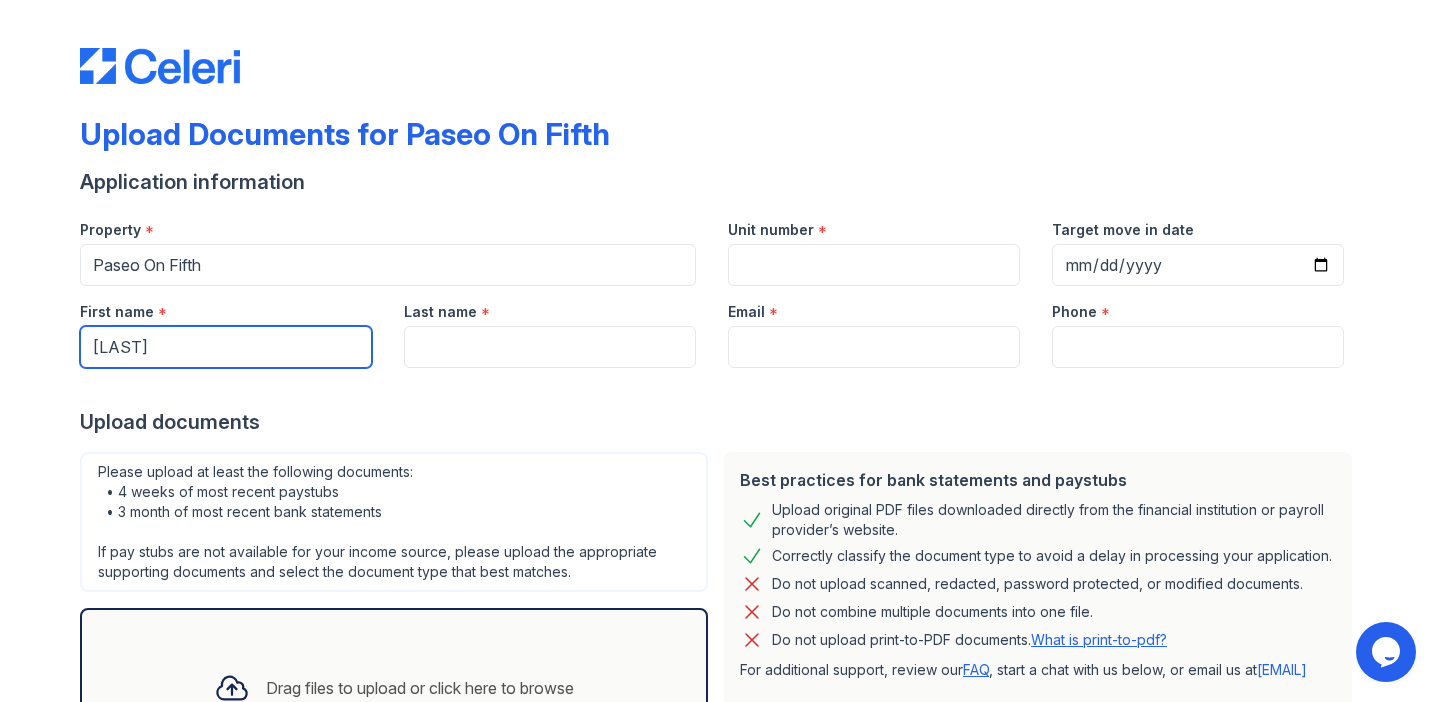 type on "[NAME]" 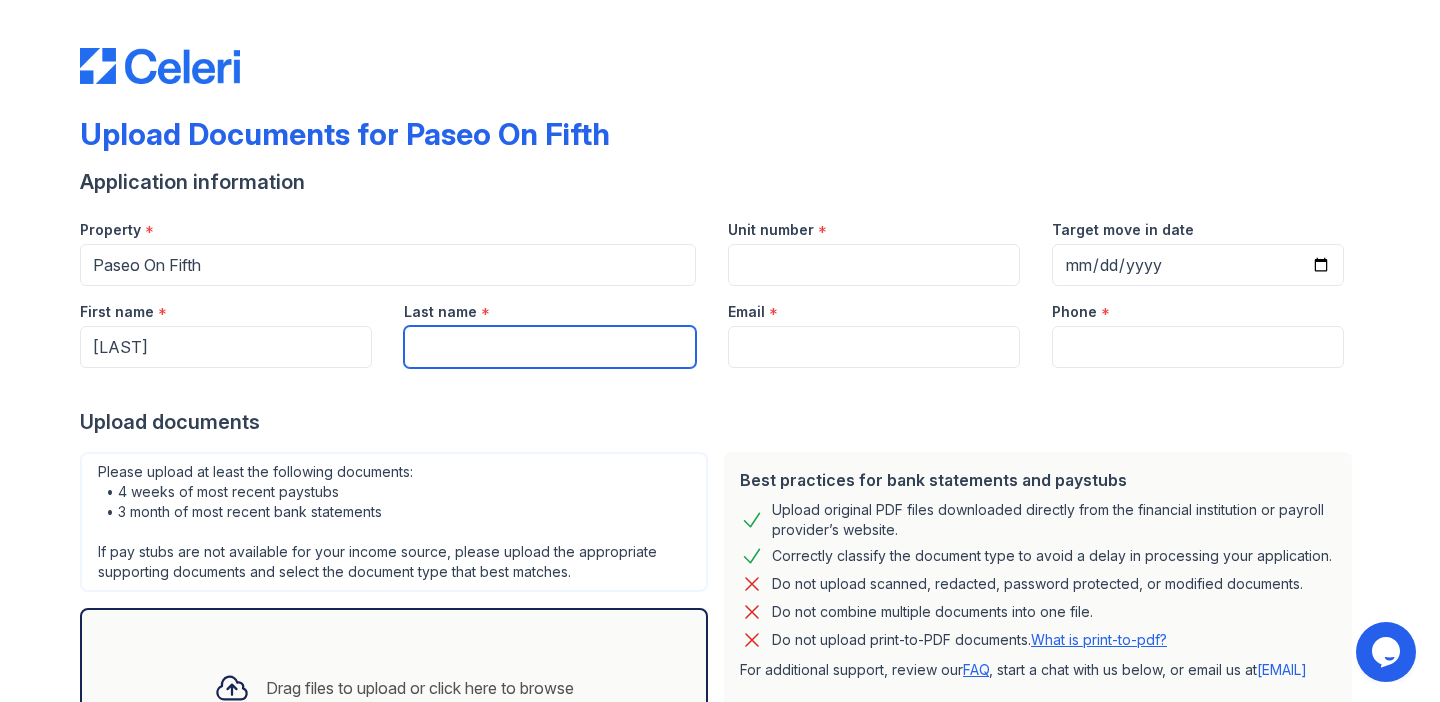 click on "Last name" at bounding box center (550, 347) 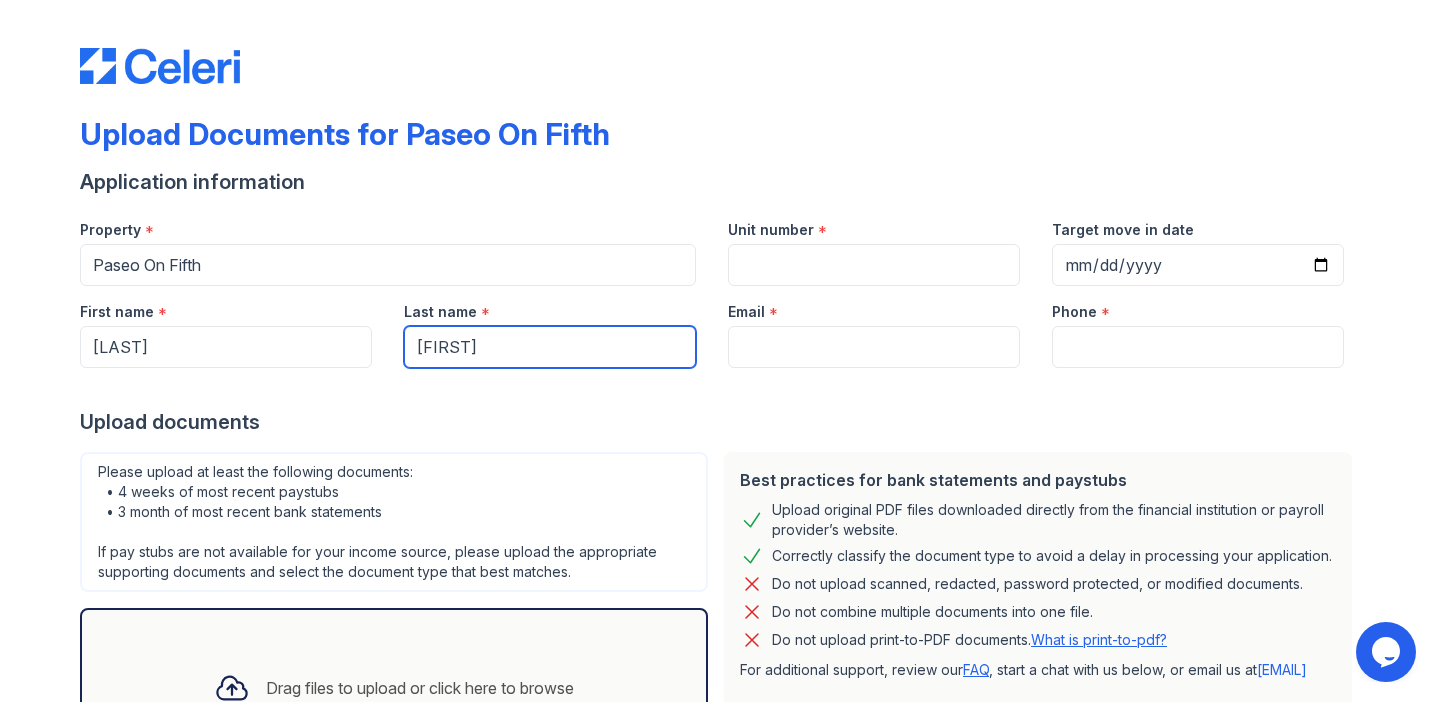 type on "[FIRST]" 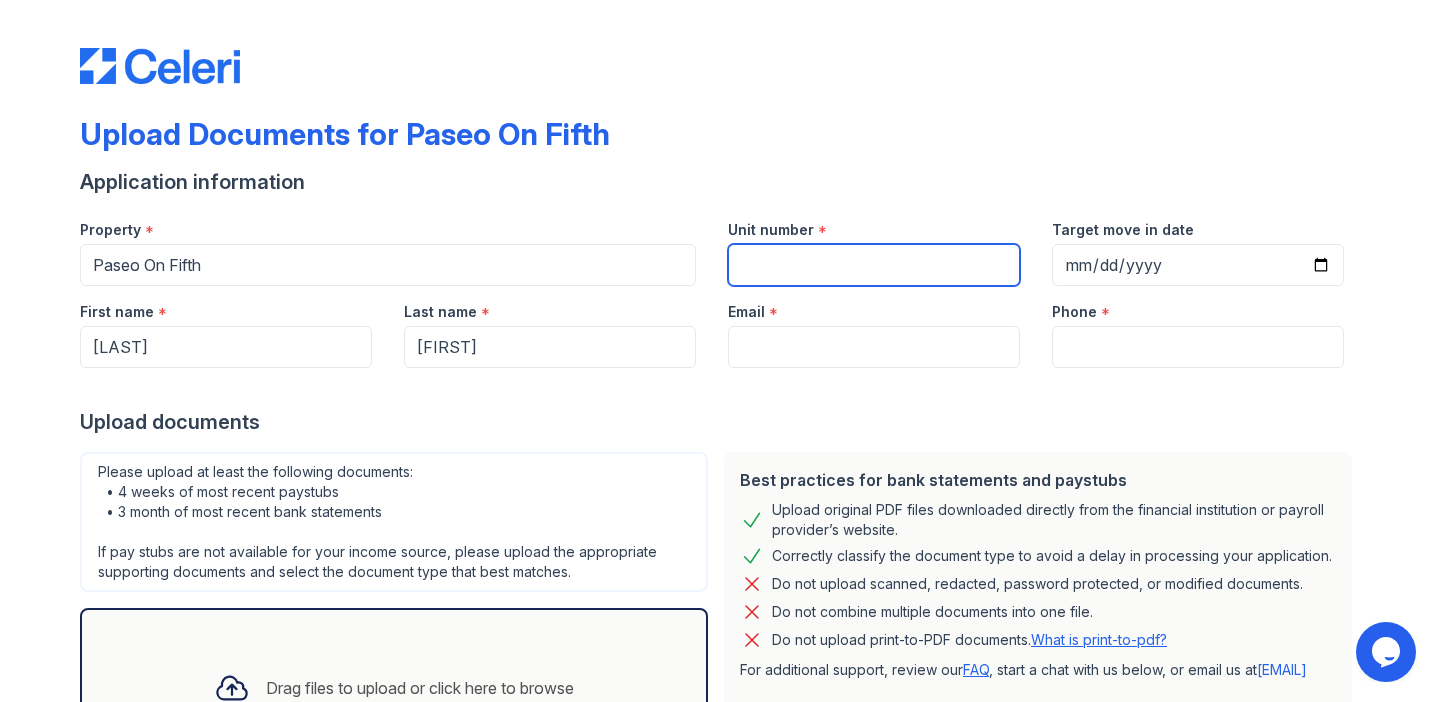 click on "Unit number" at bounding box center [874, 265] 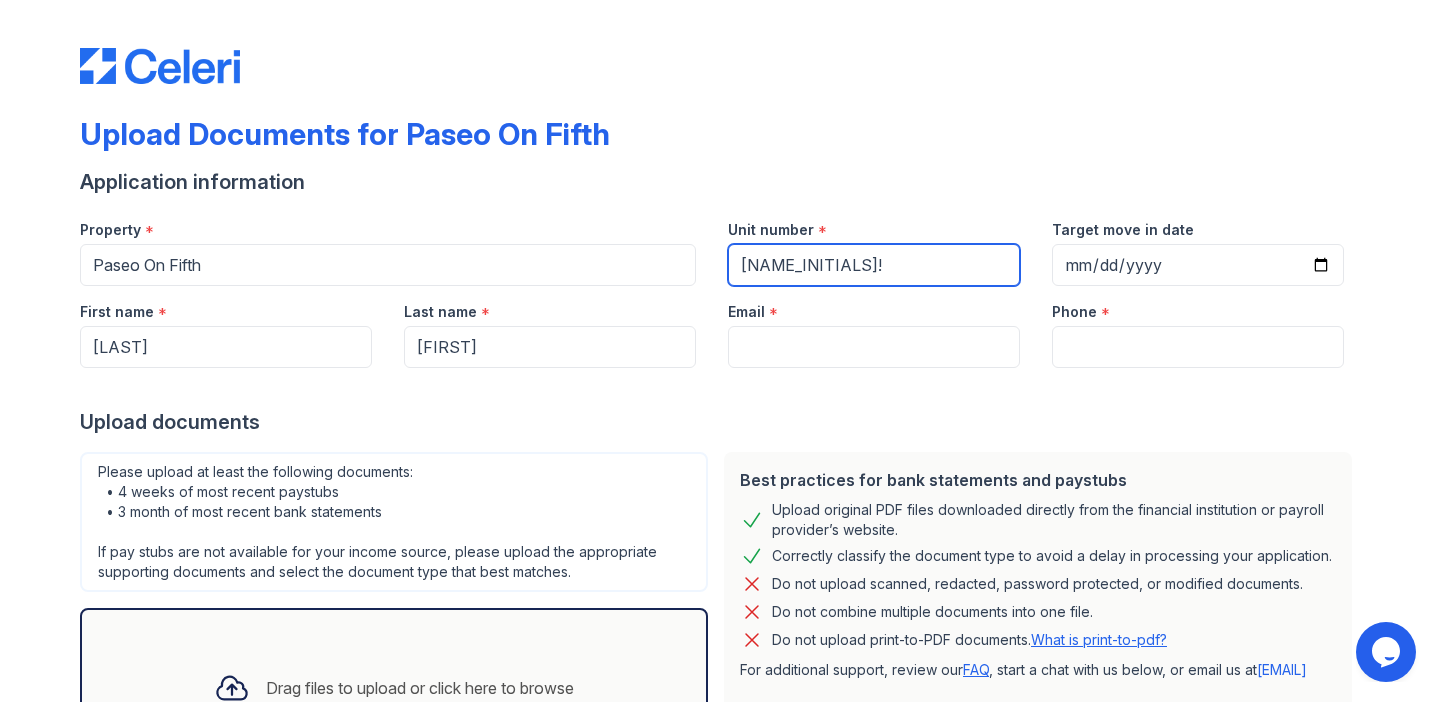 type on "NPH!" 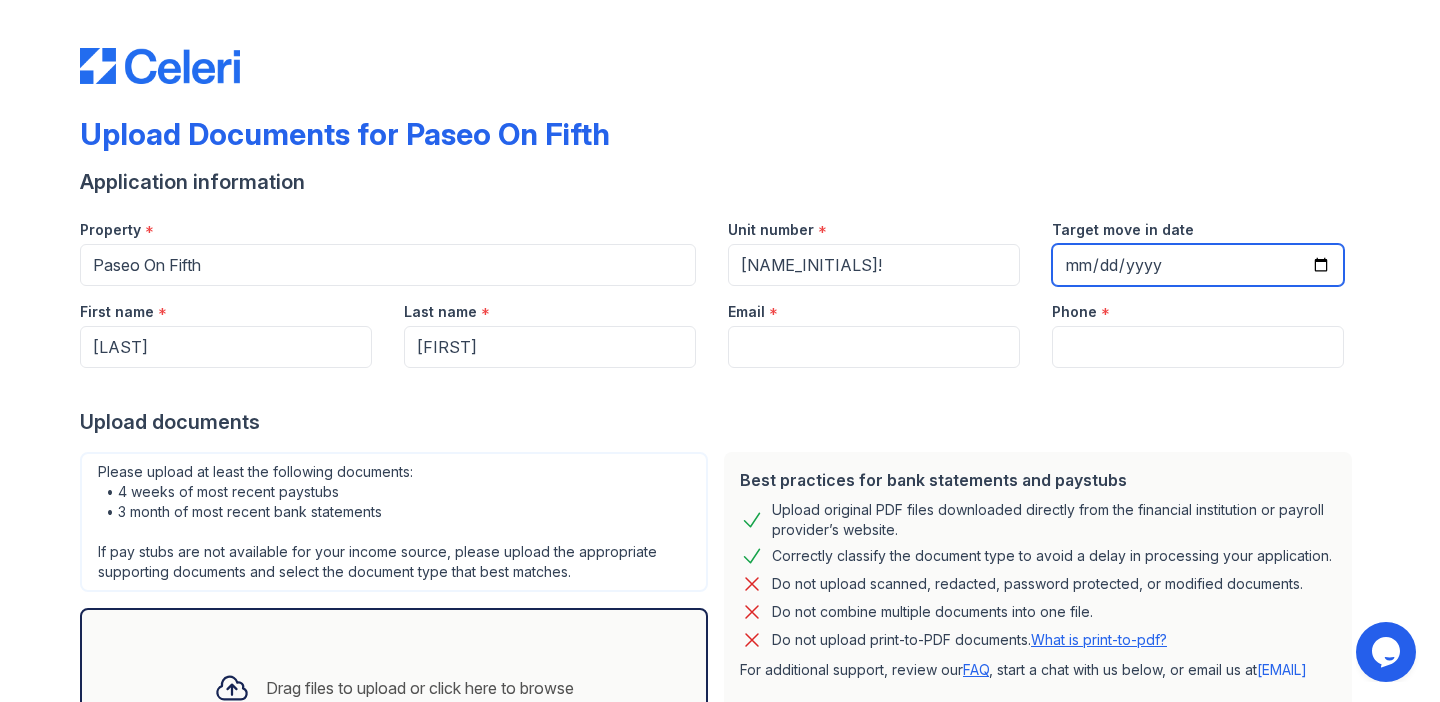 click on "Target move in date" at bounding box center (1198, 265) 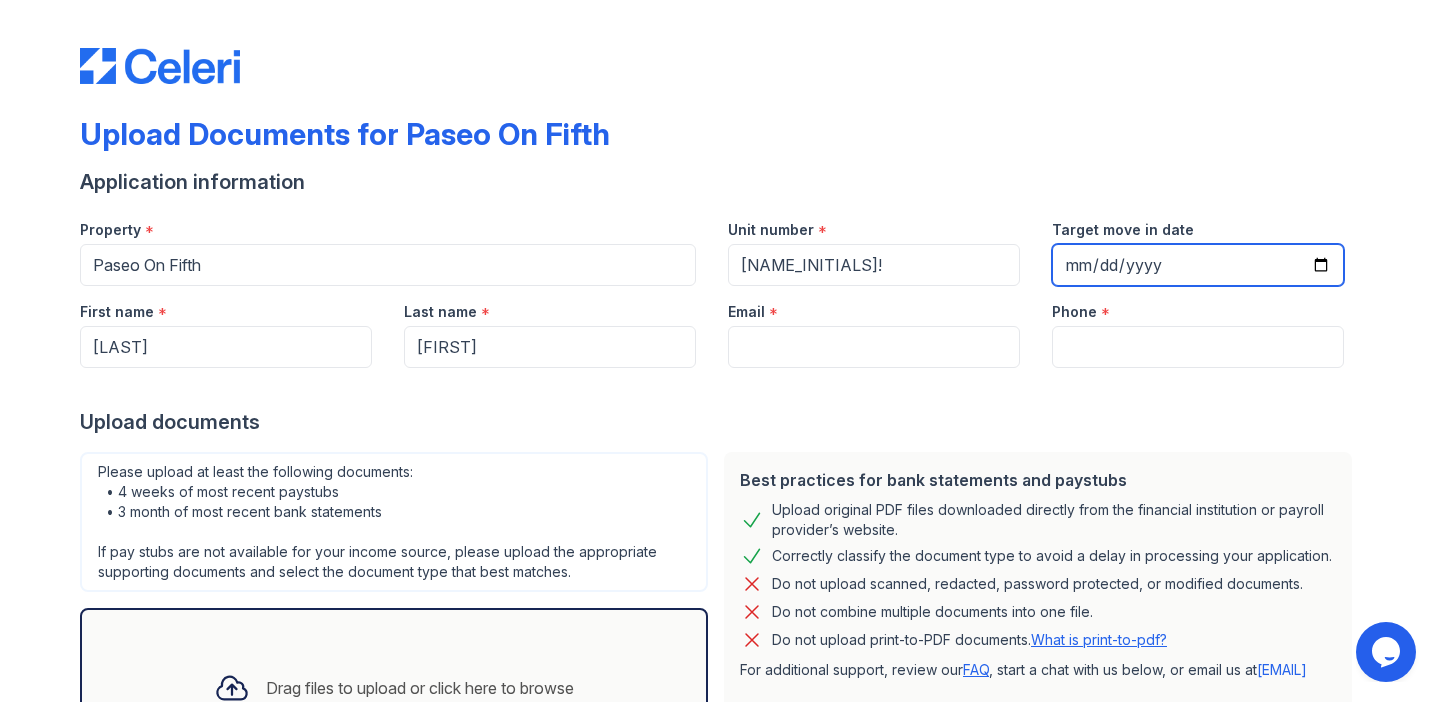 click on "Target move in date" at bounding box center (1198, 265) 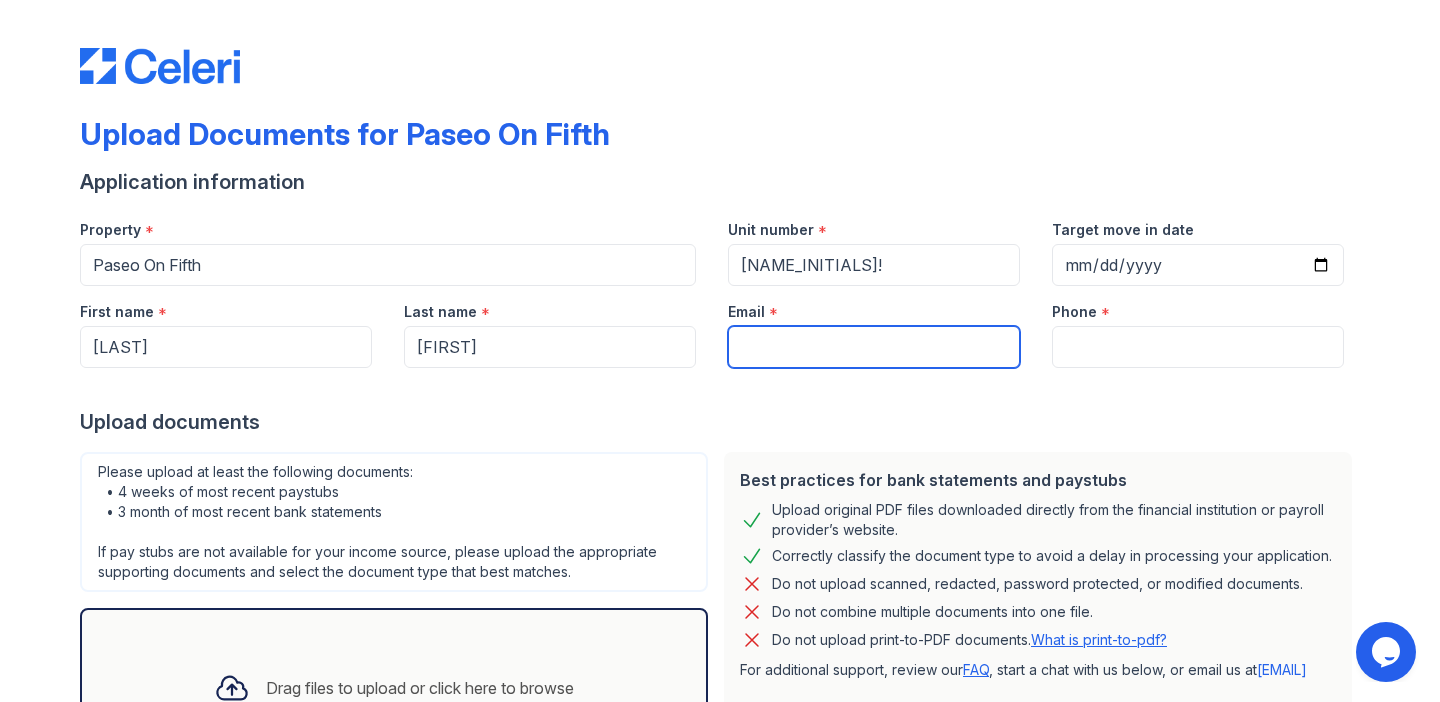 click on "Email" at bounding box center [874, 347] 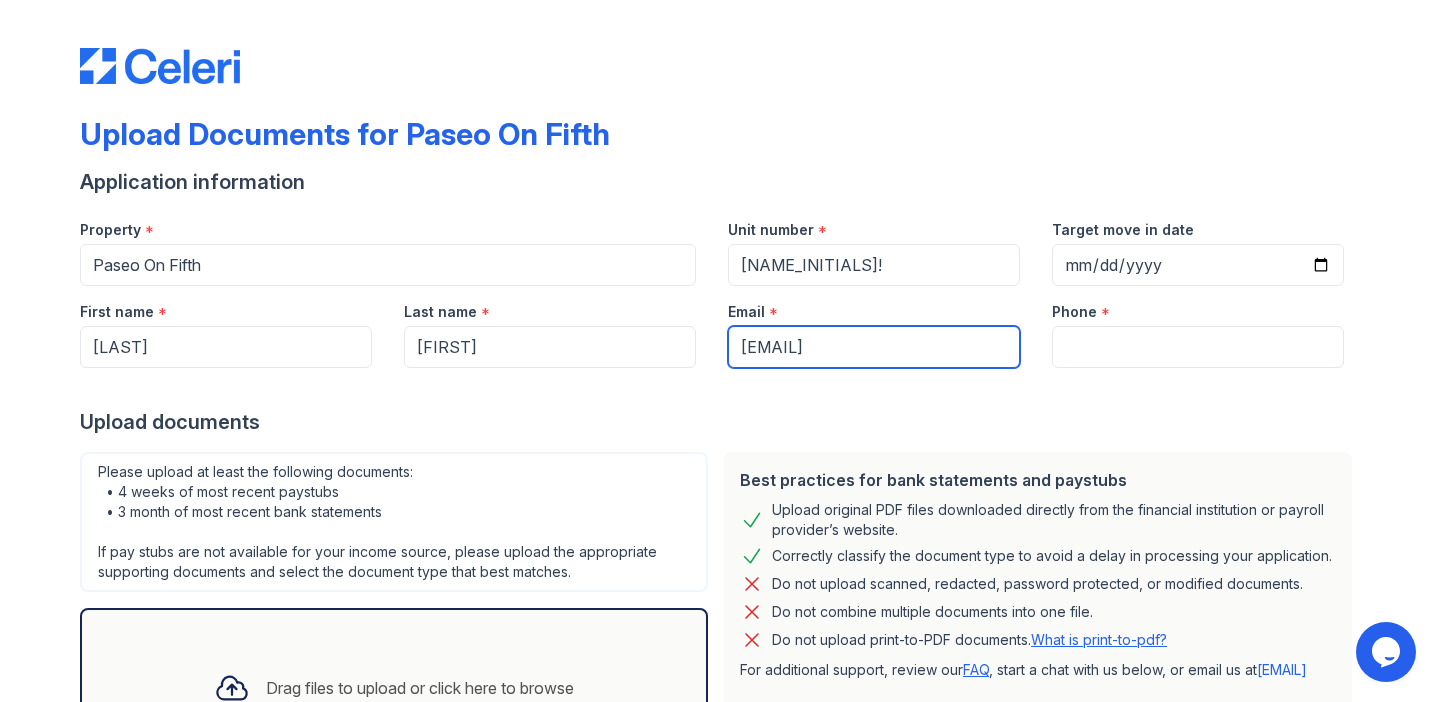type on "nathanvasantha@gmail.com" 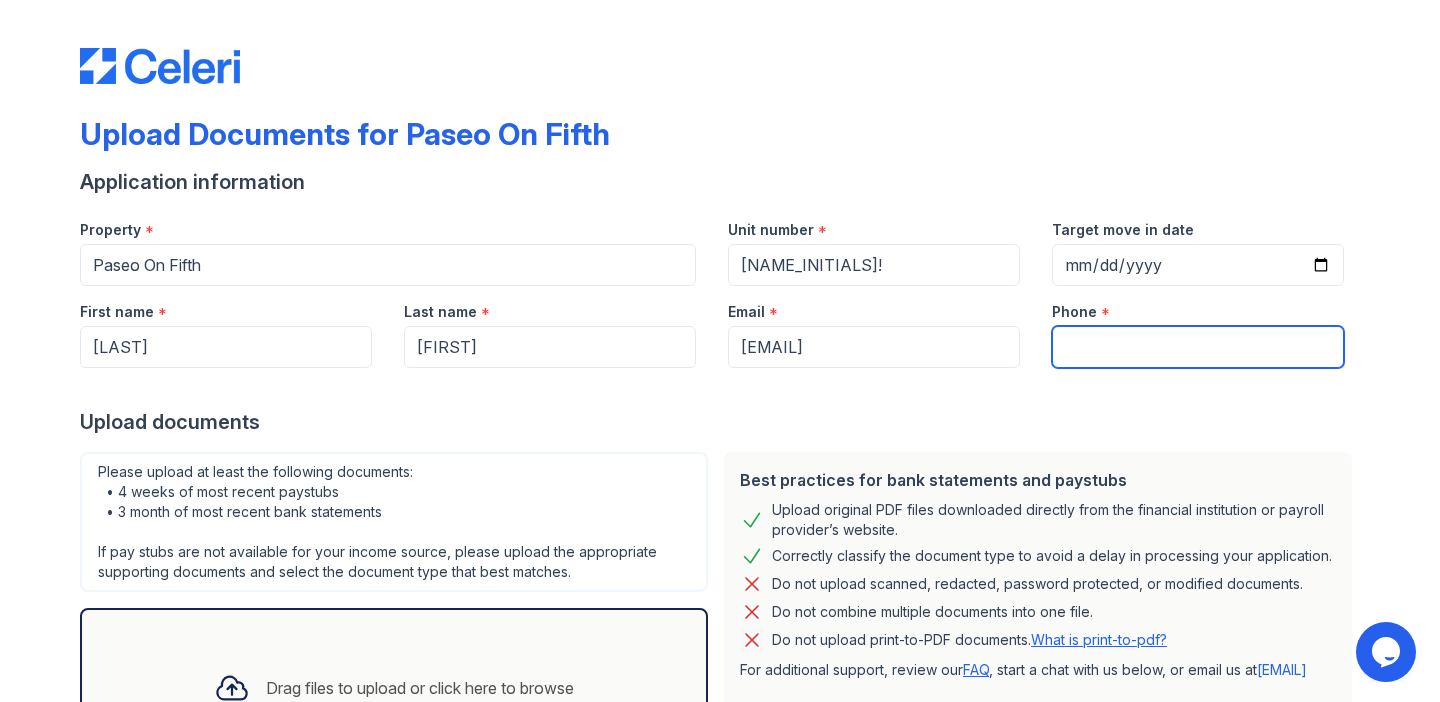 click on "Phone" at bounding box center [1198, 347] 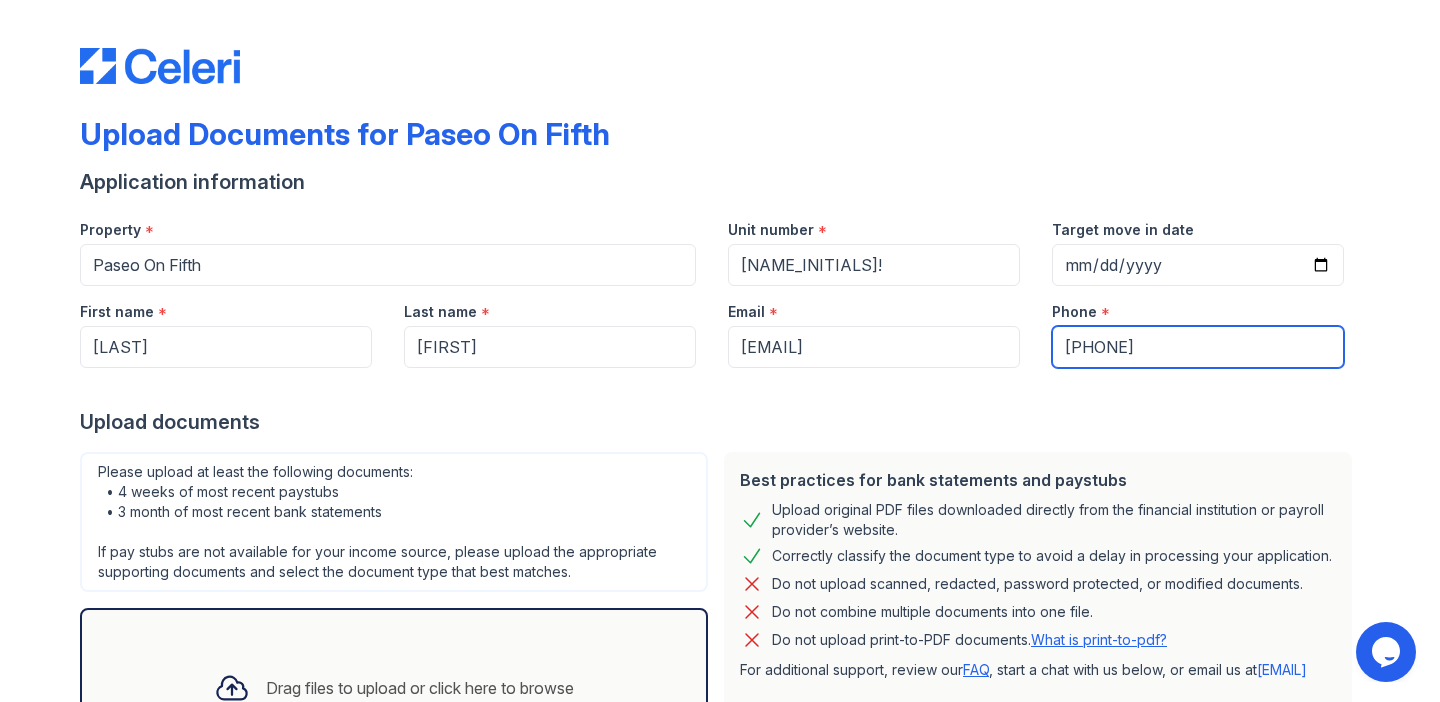 click on "9176917169" at bounding box center [1198, 347] 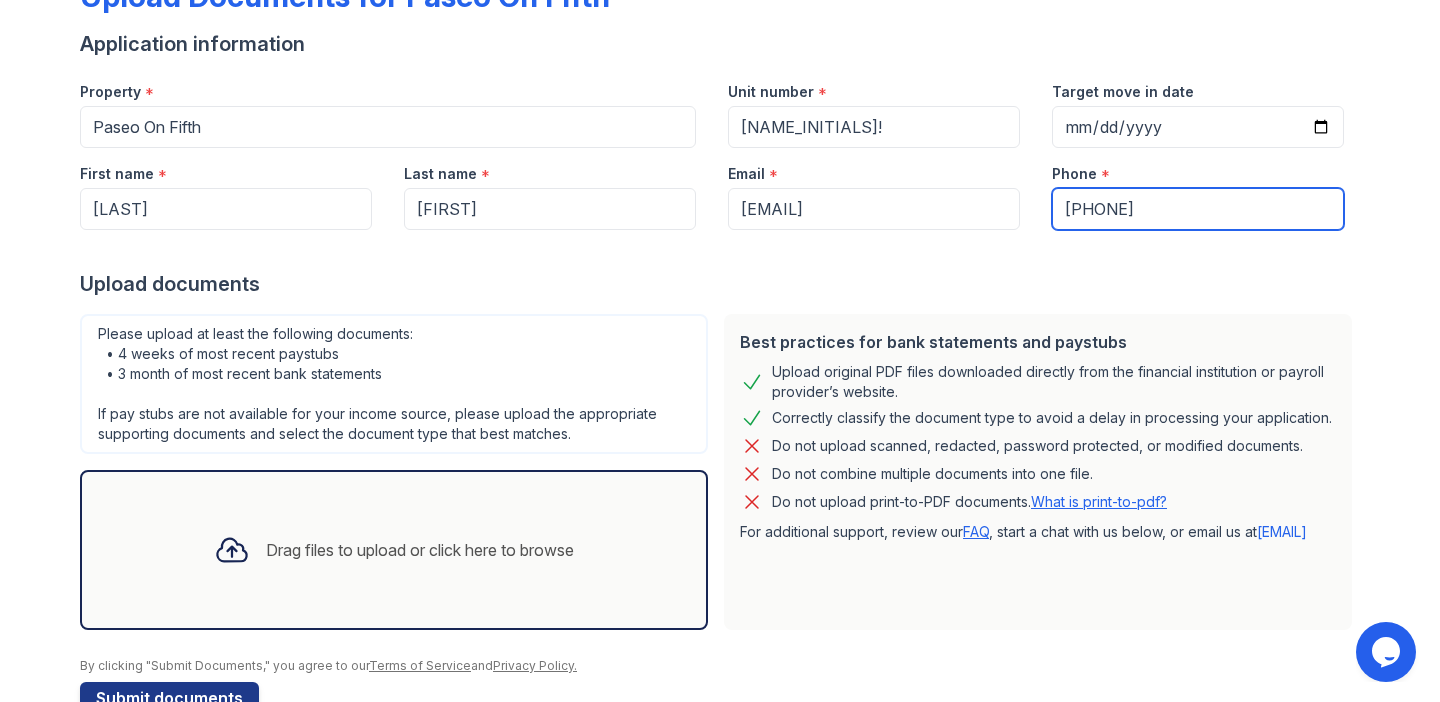 scroll, scrollTop: 190, scrollLeft: 0, axis: vertical 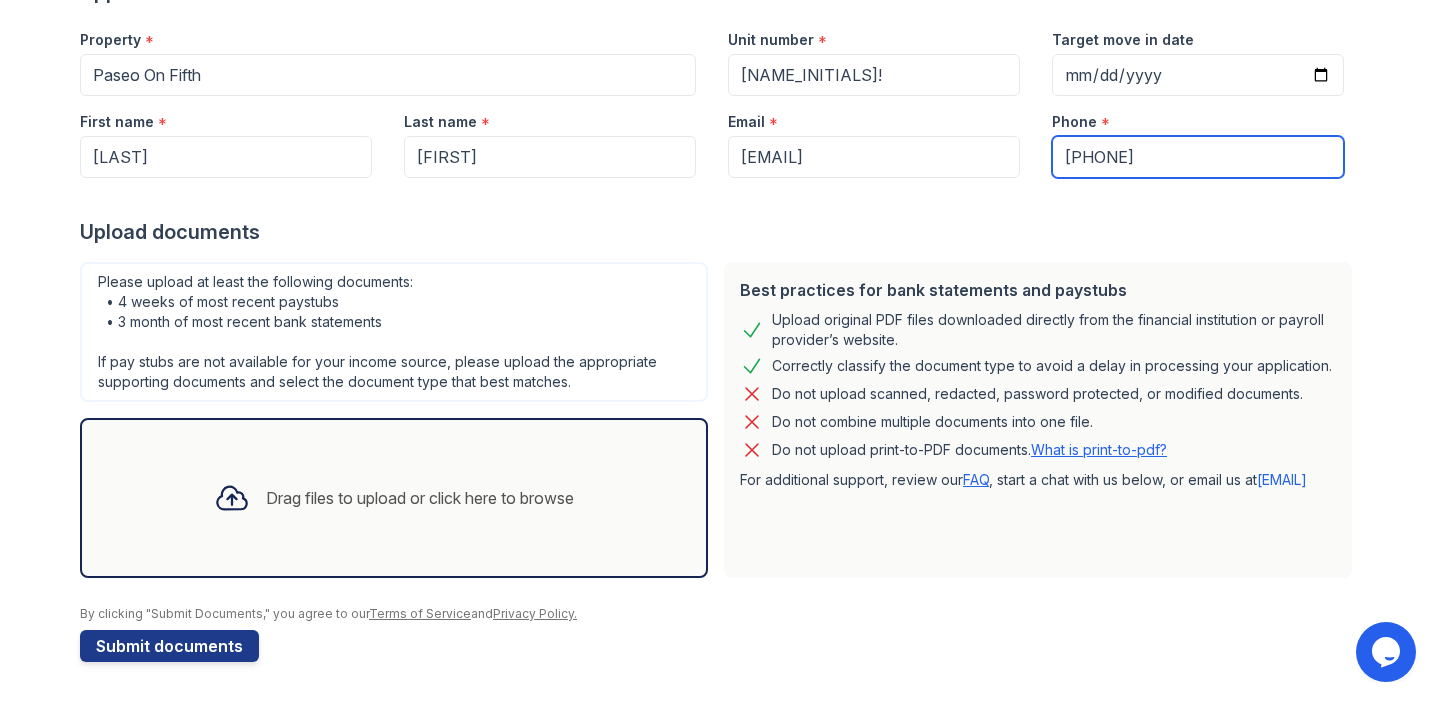 type on "917-691-7169" 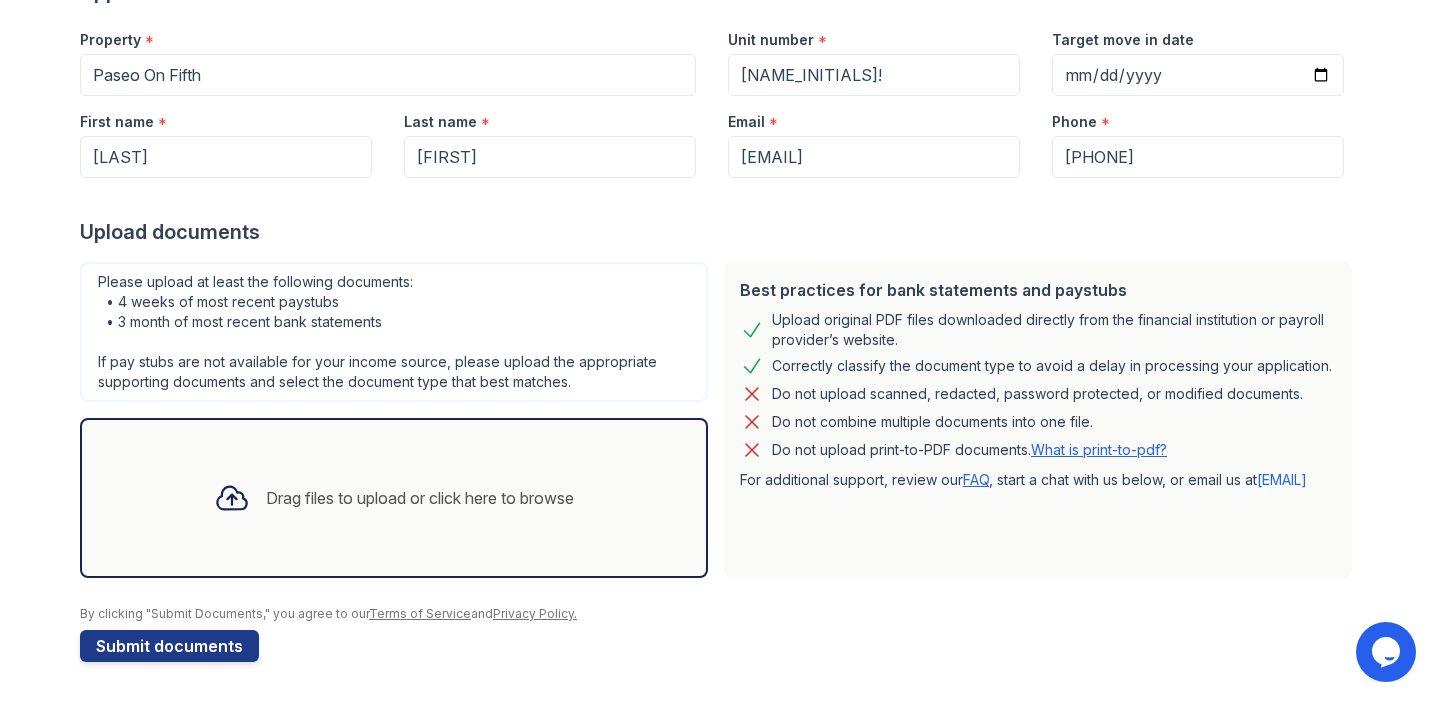 click on "Drag files to upload or click here to browse" at bounding box center (420, 498) 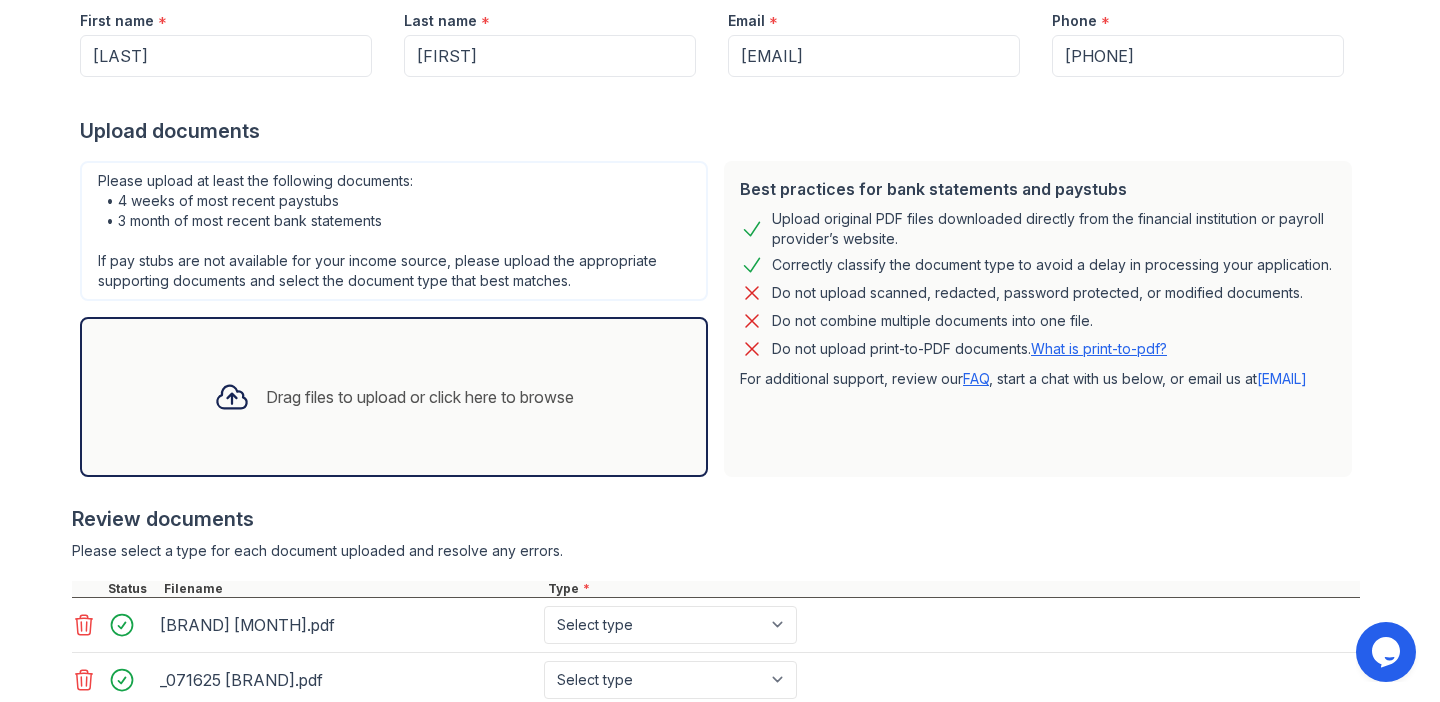 scroll, scrollTop: 323, scrollLeft: 0, axis: vertical 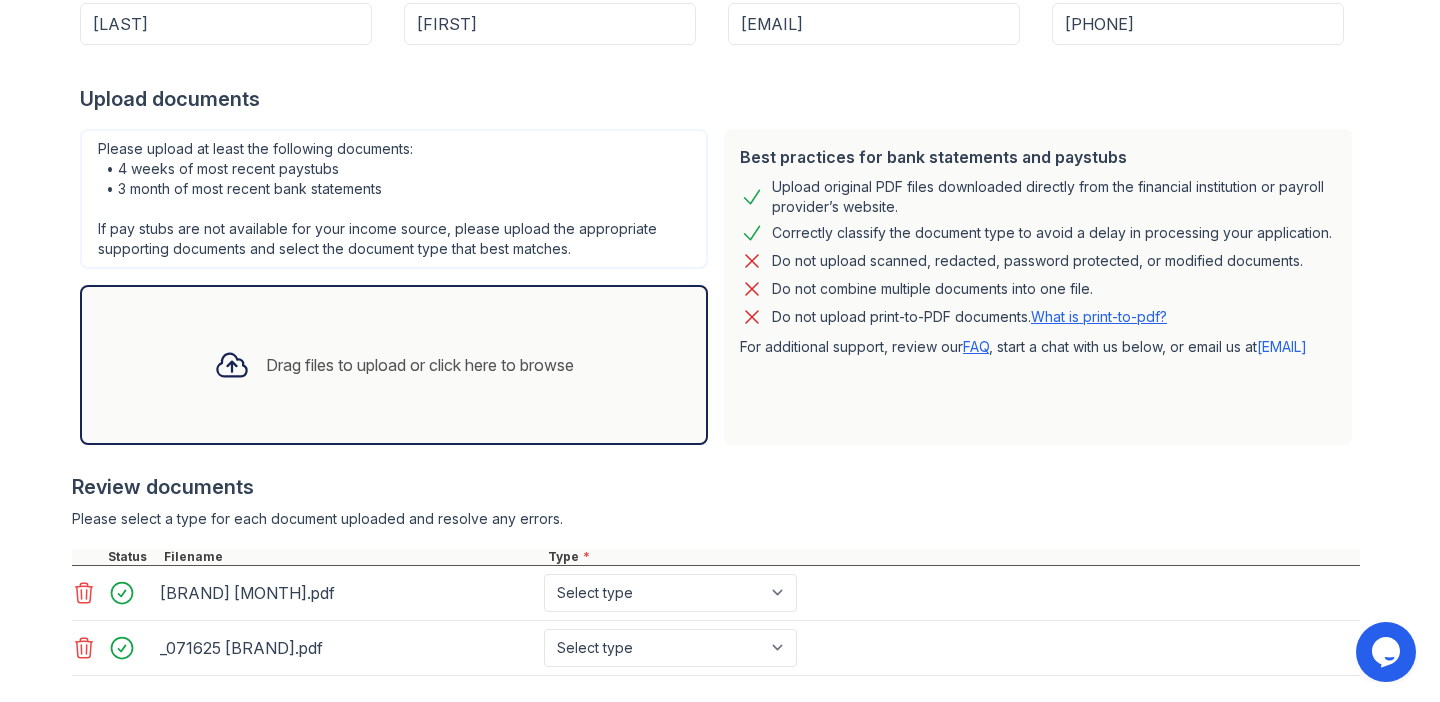 click at bounding box center (128, 593) 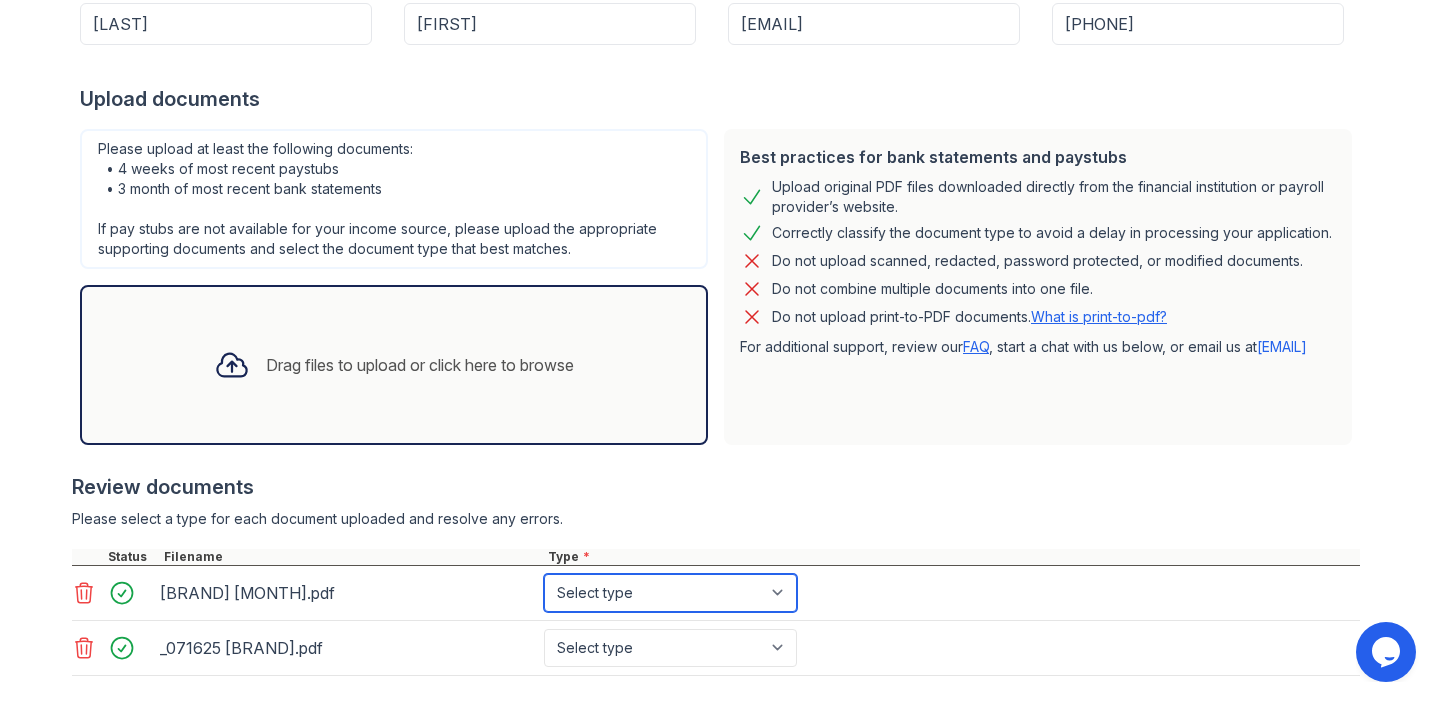click on "Select type
Paystub
Bank Statement
Offer Letter
Tax Documents
Benefit Award Letter
Investment Account Statement
Other" at bounding box center (670, 593) 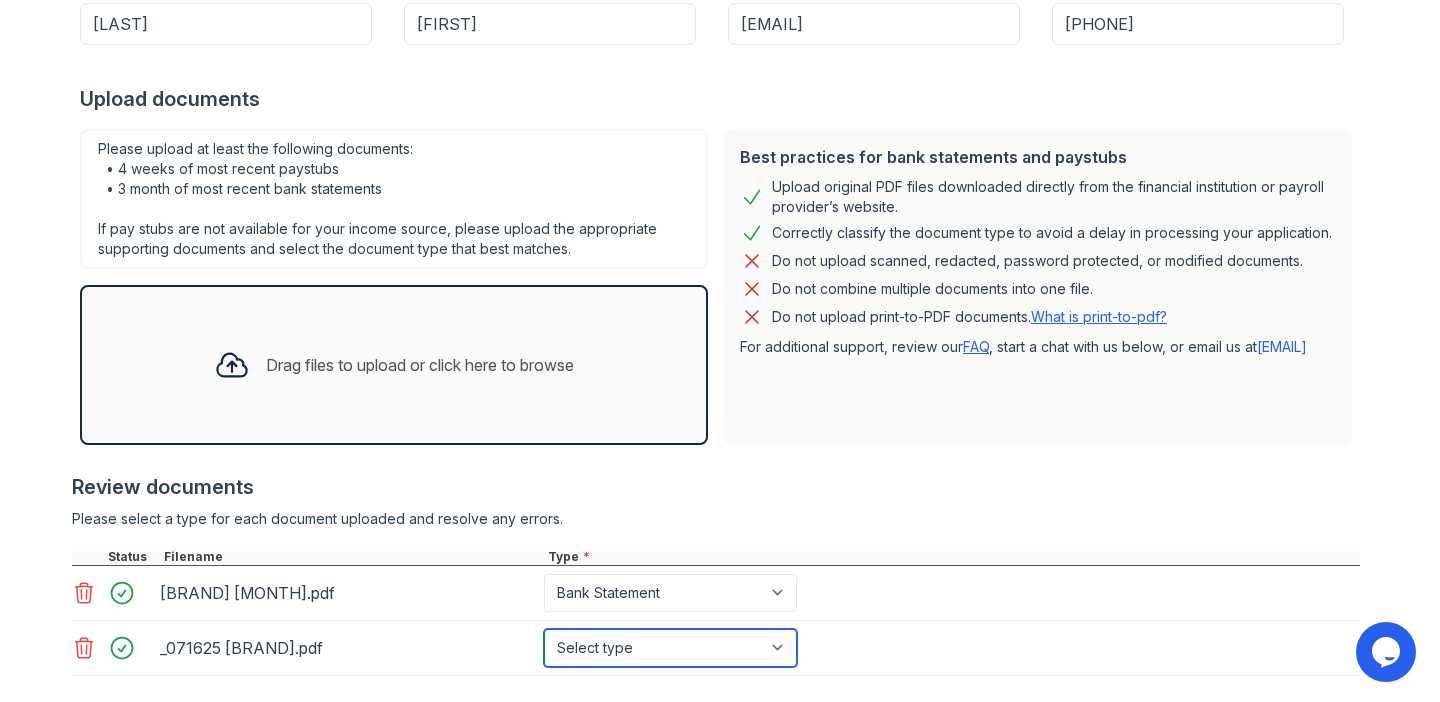 click on "Select type
Paystub
Bank Statement
Offer Letter
Tax Documents
Benefit Award Letter
Investment Account Statement
Other" at bounding box center [670, 648] 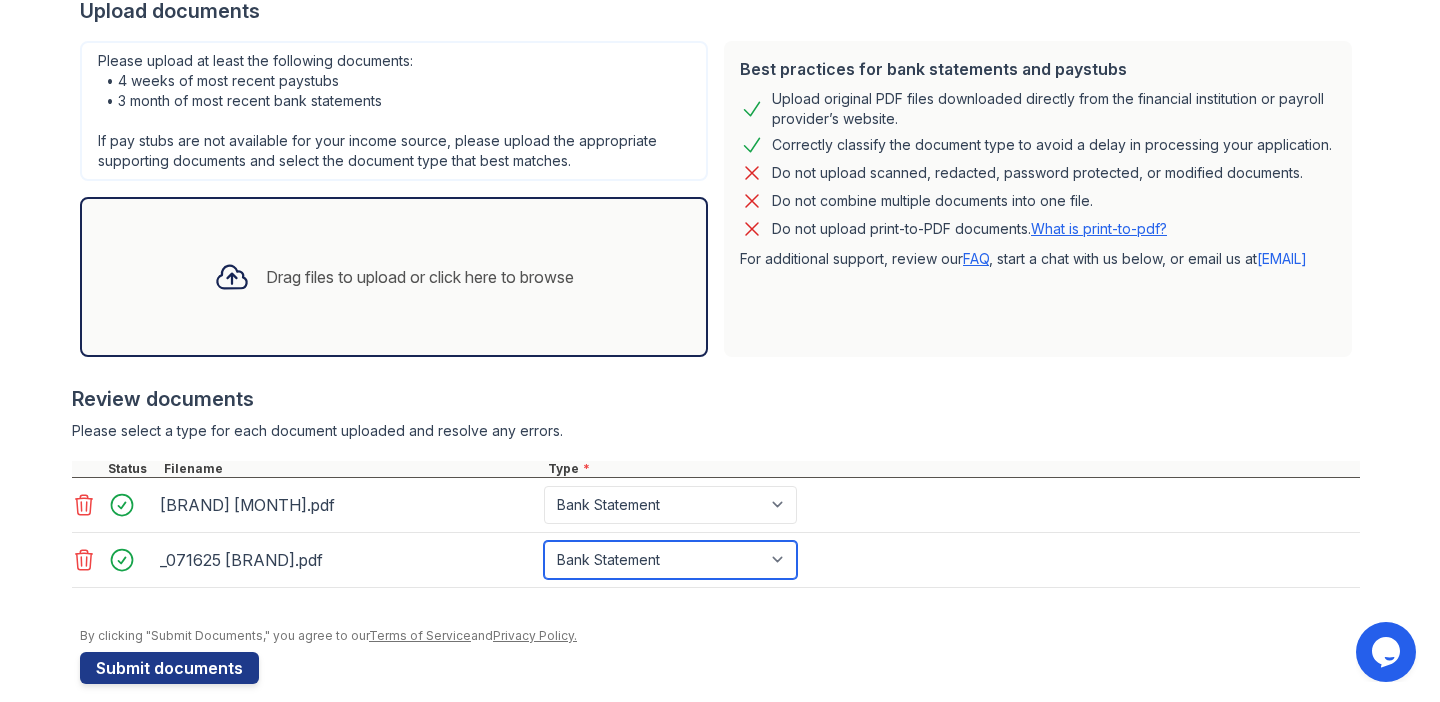 scroll, scrollTop: 433, scrollLeft: 0, axis: vertical 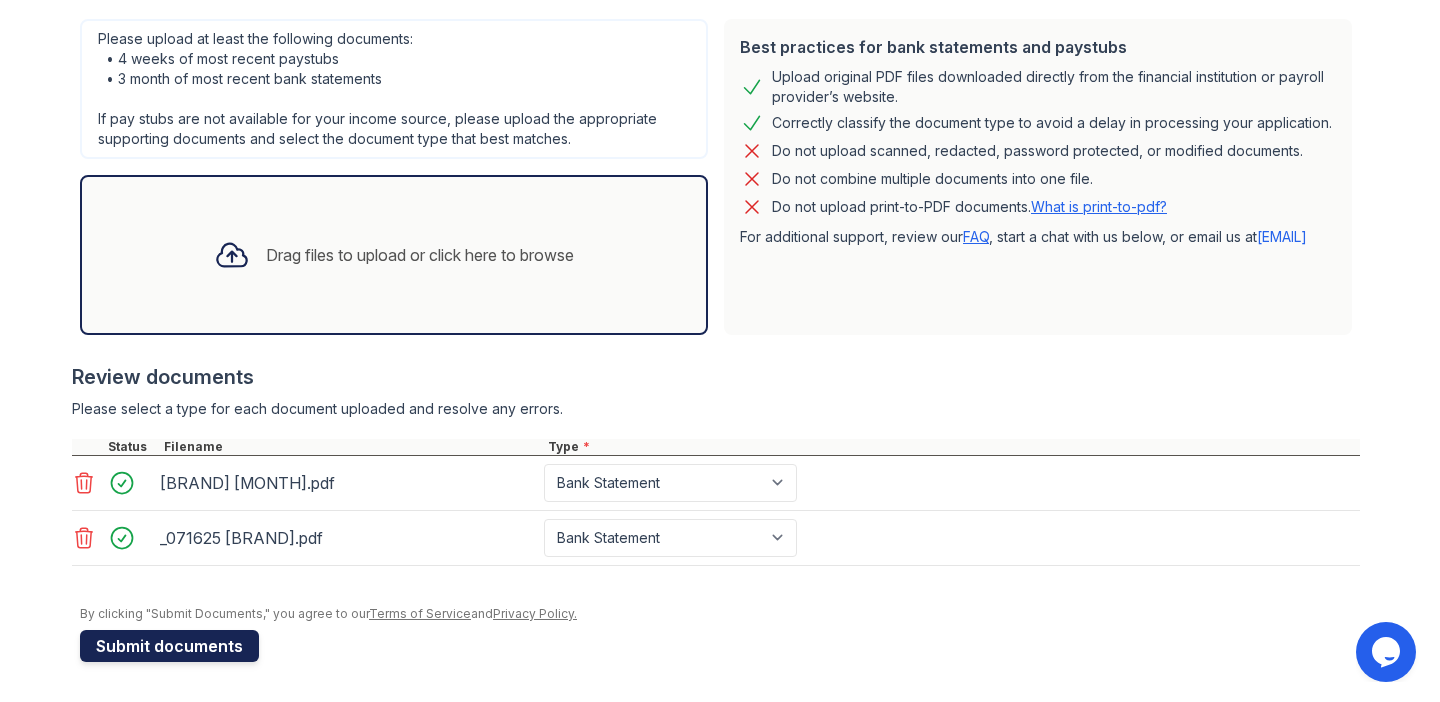 click on "Submit documents" at bounding box center [169, 646] 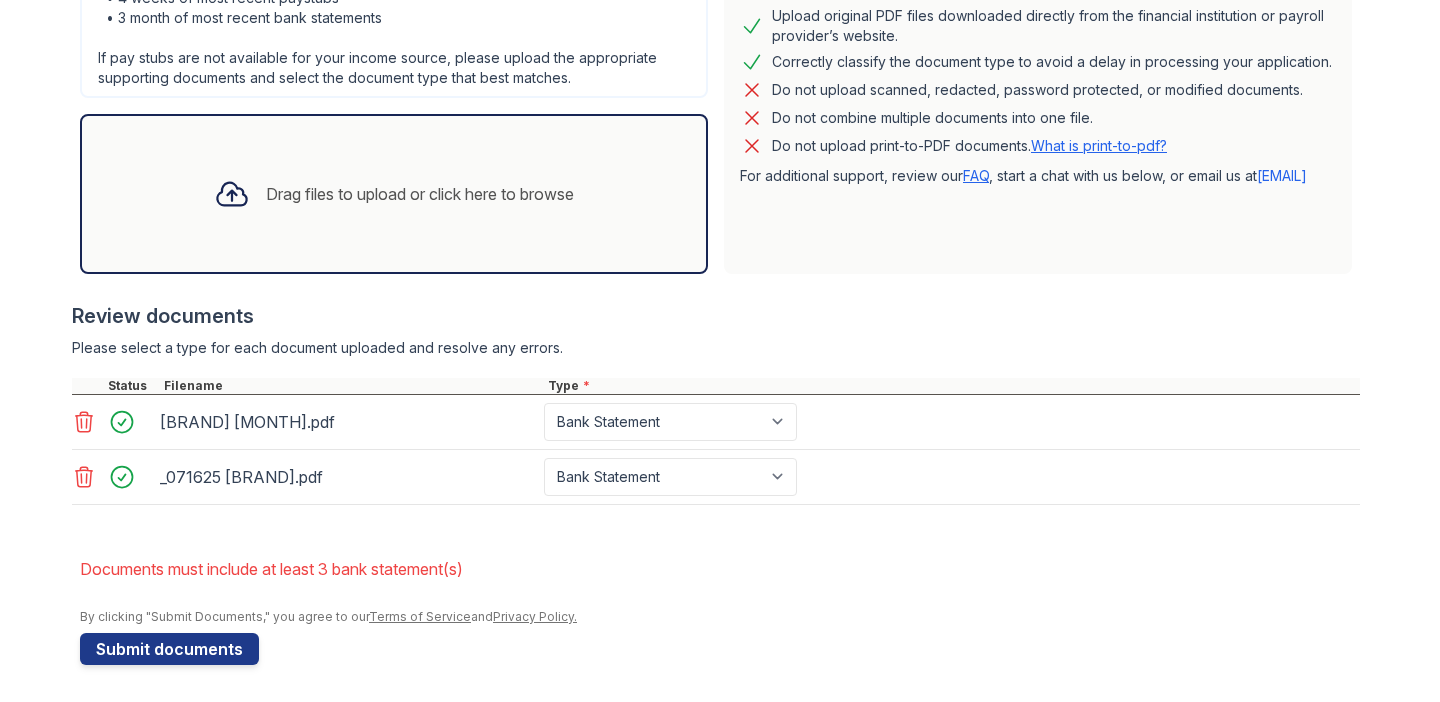 scroll, scrollTop: 553, scrollLeft: 0, axis: vertical 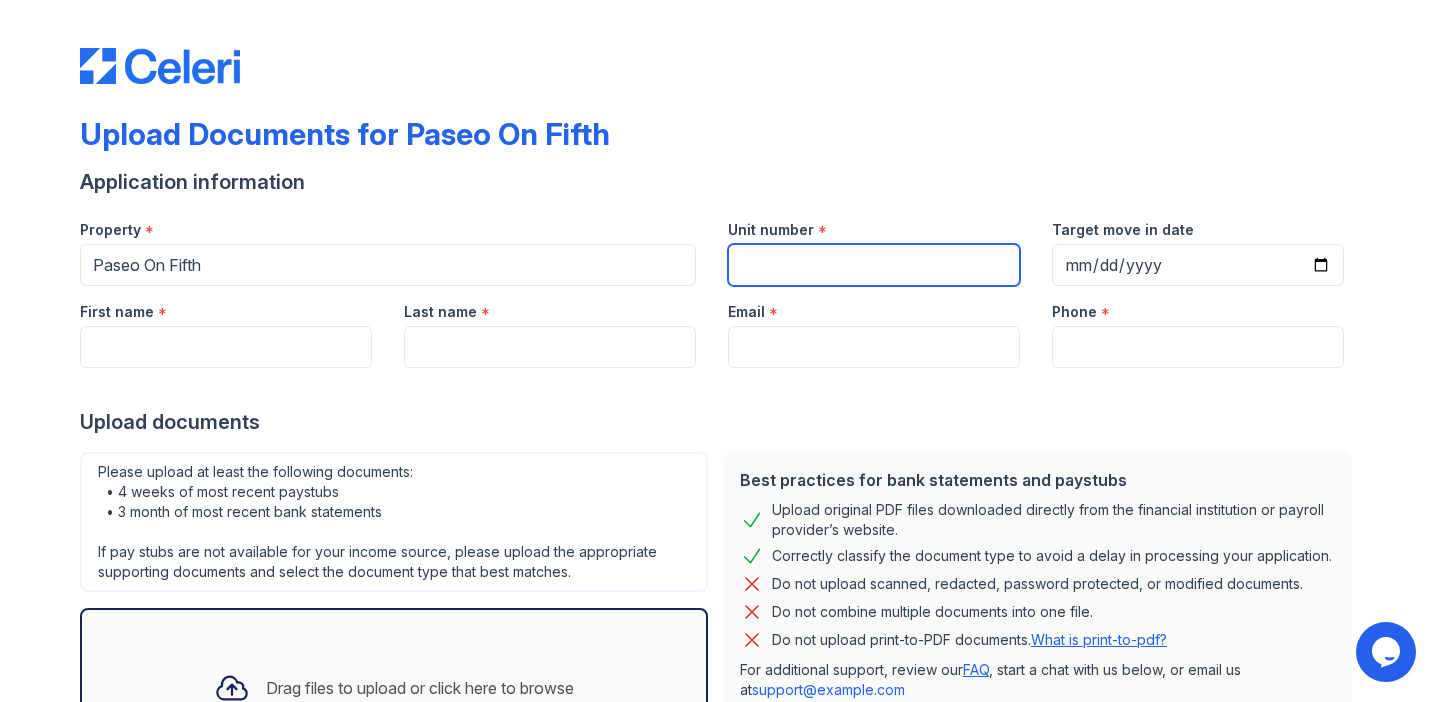 click on "Unit number" at bounding box center (874, 265) 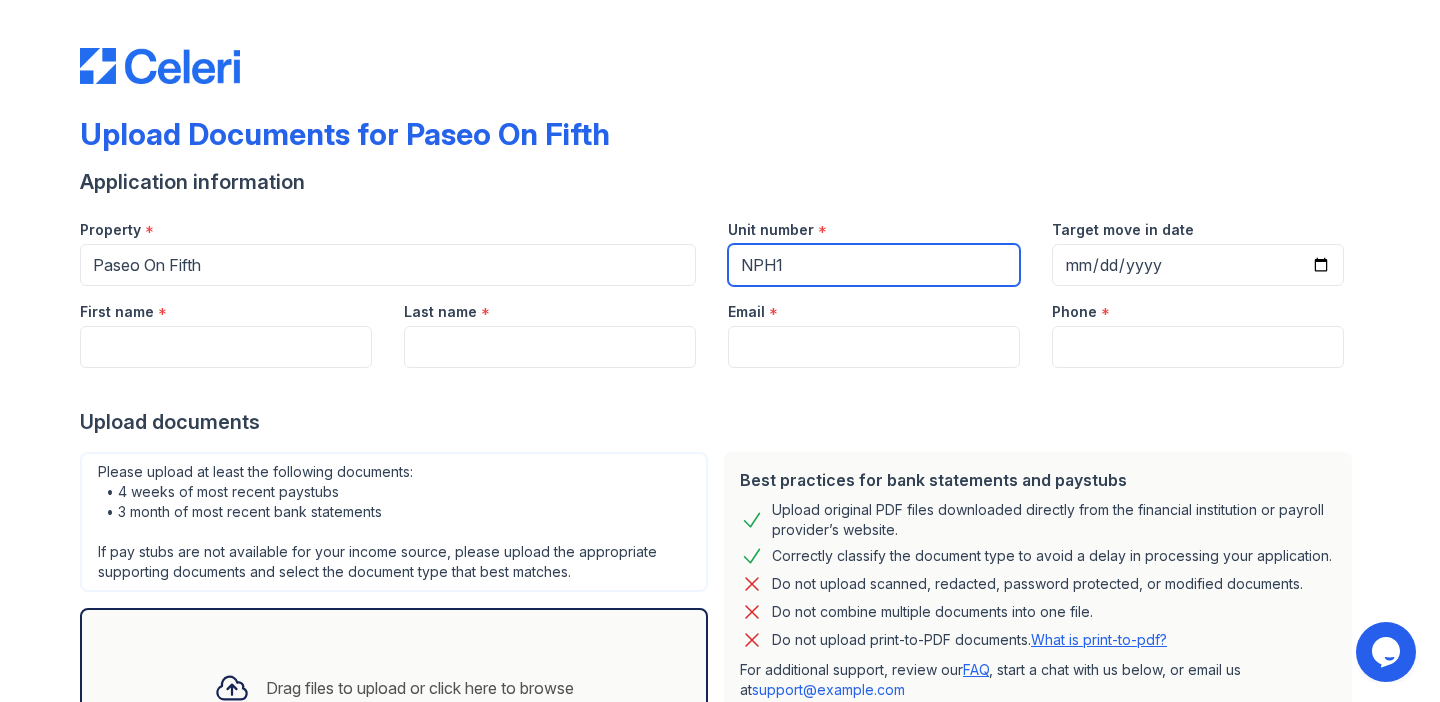 type on "NPH1" 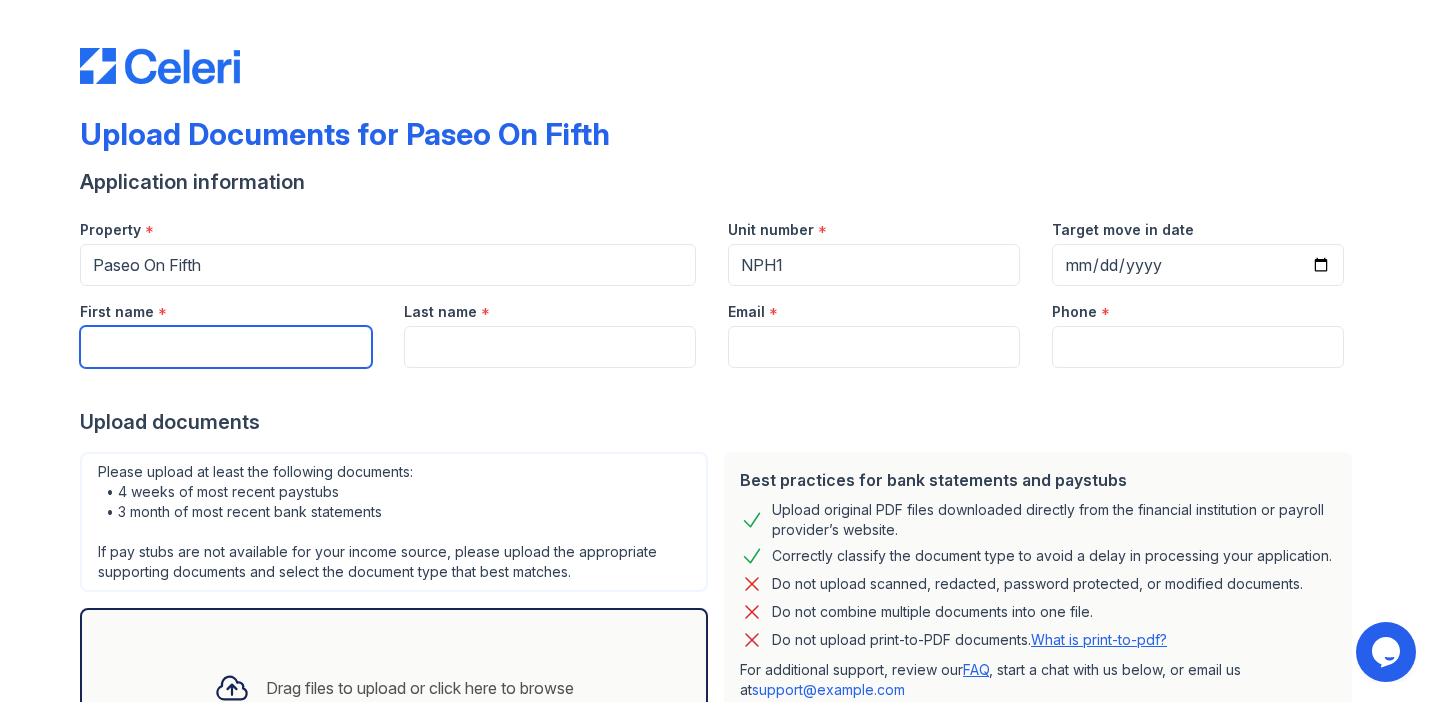 click on "First name" at bounding box center (226, 347) 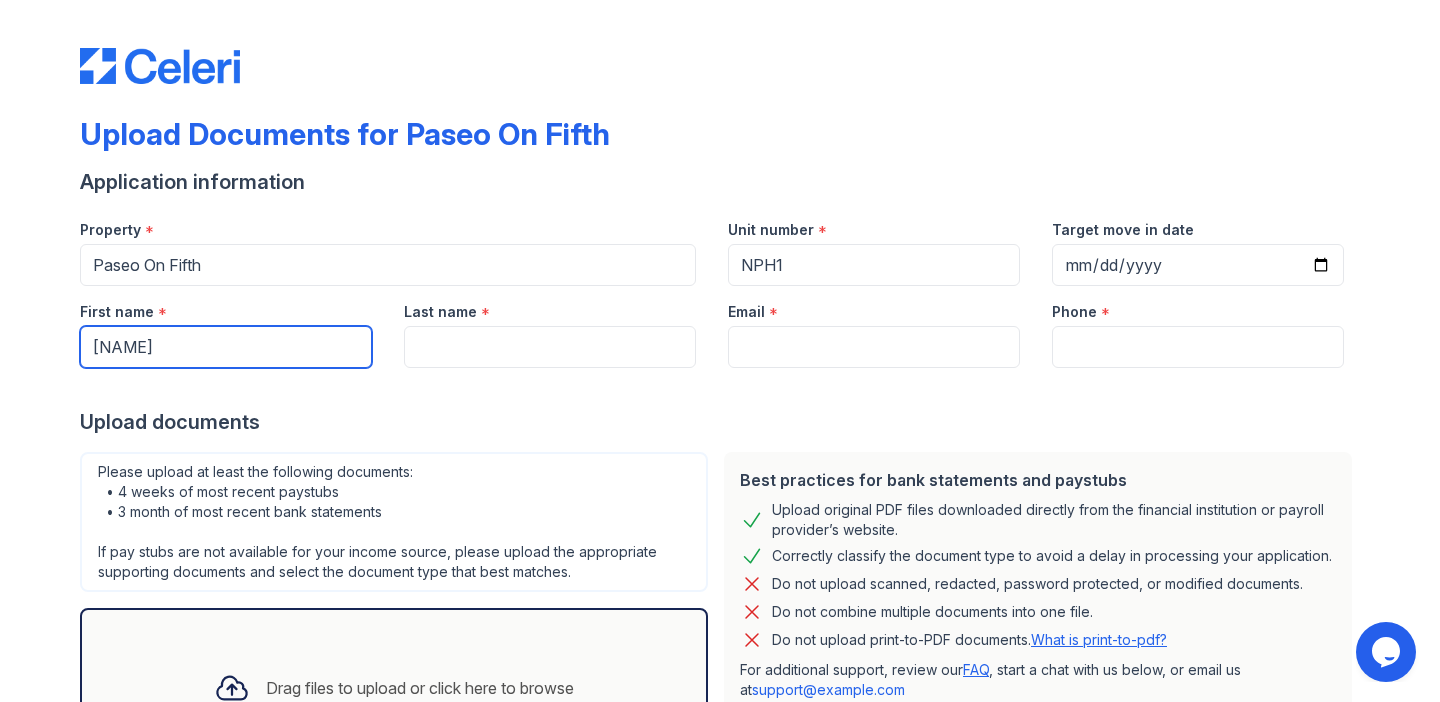 type on "[NAME]" 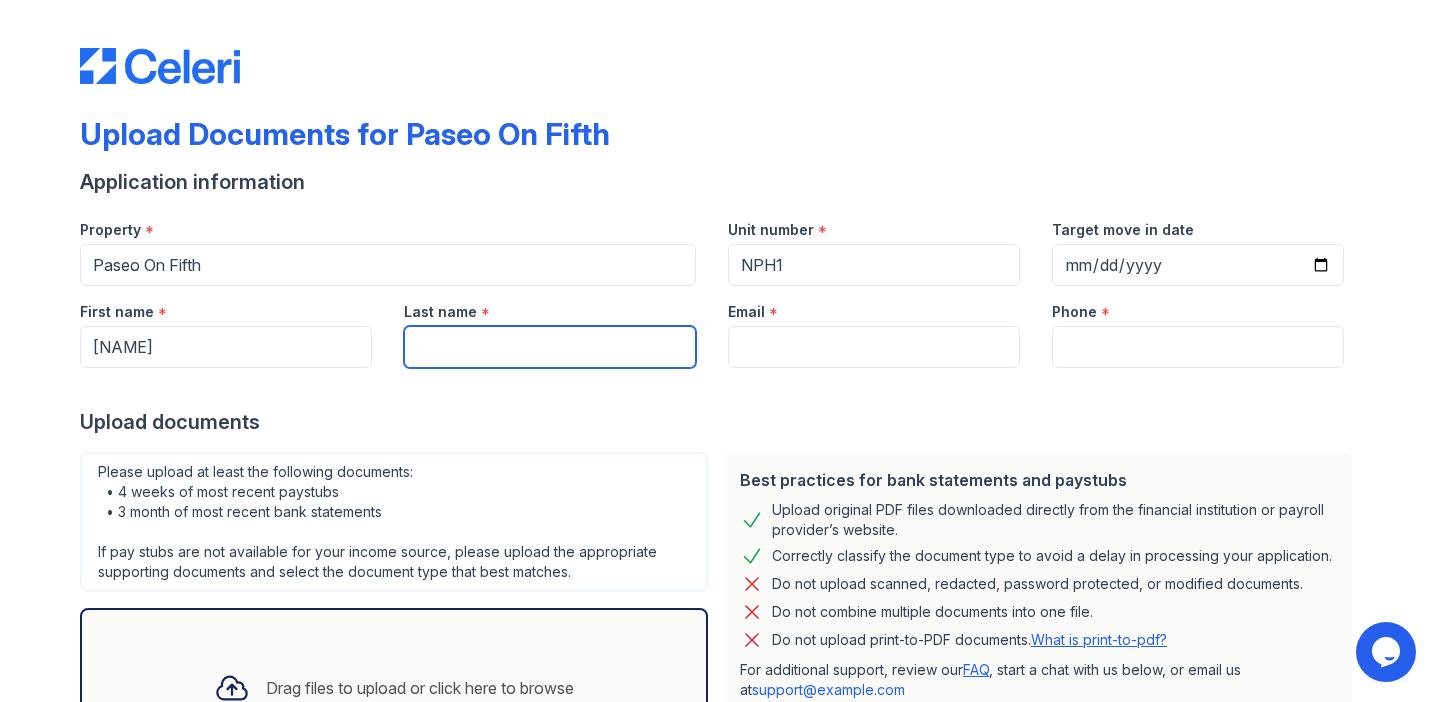 click on "Last name" at bounding box center (550, 347) 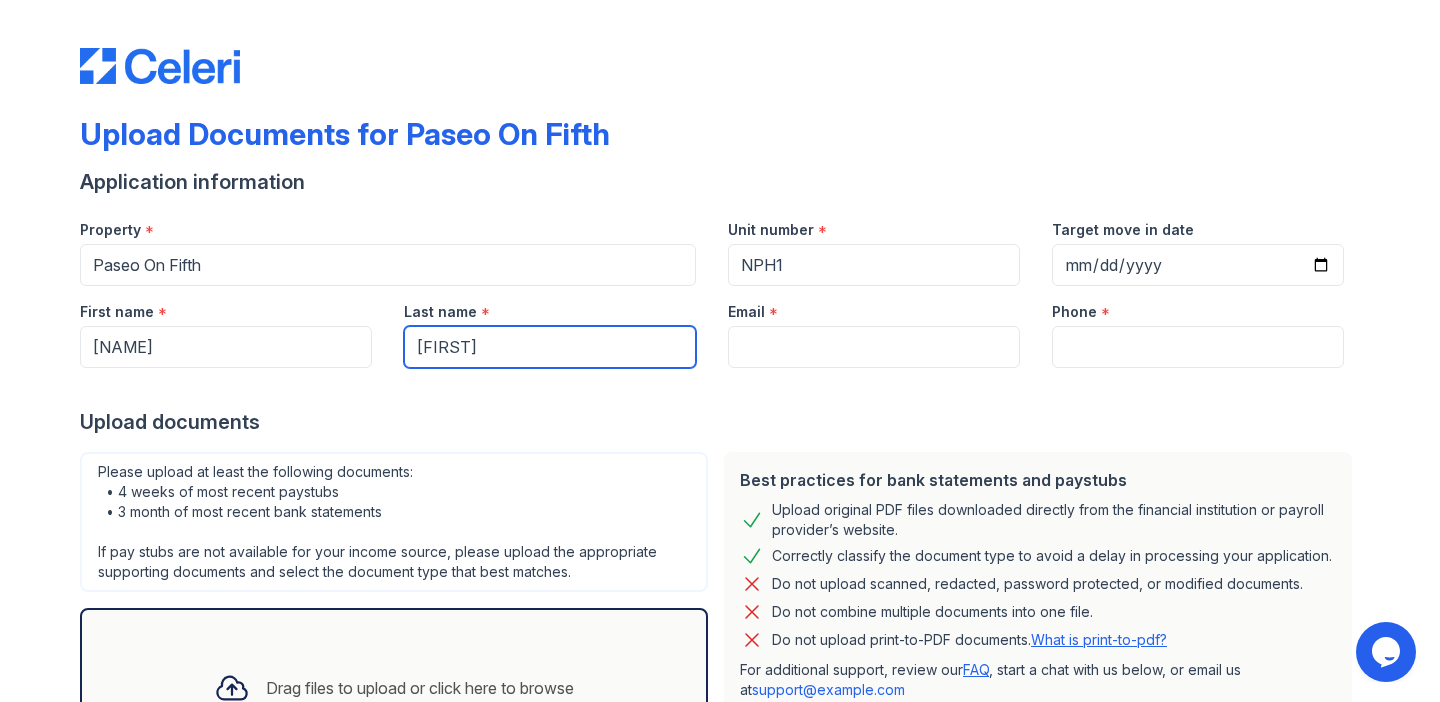 type on "[FIRST]" 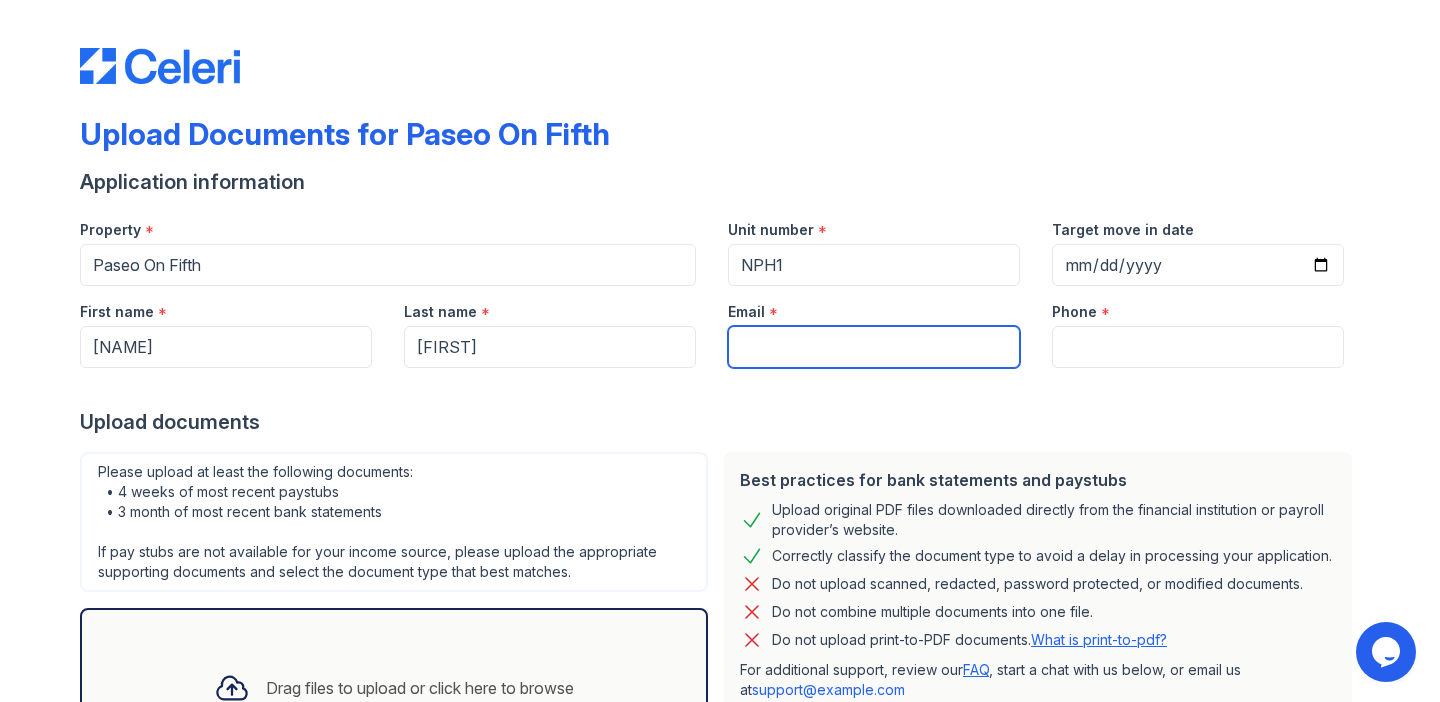 click on "Email" at bounding box center (874, 347) 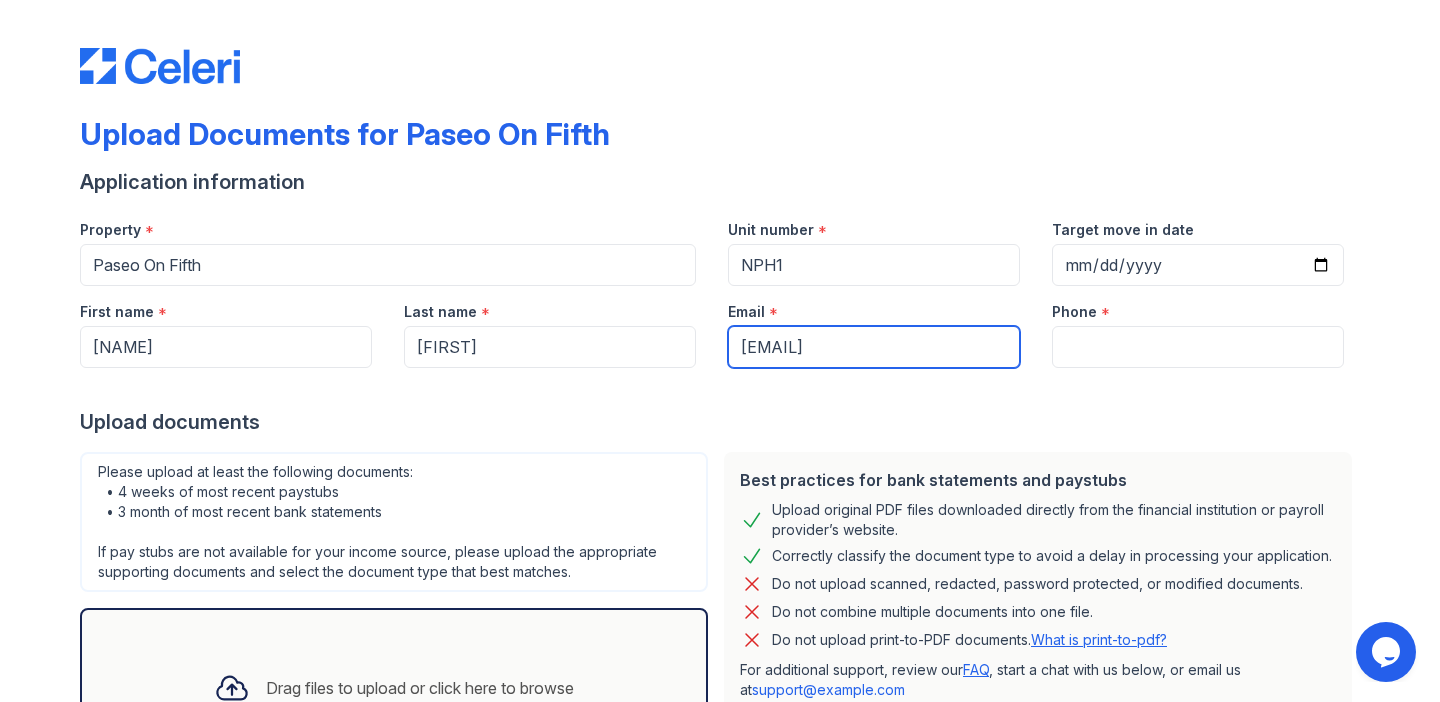 type on "[EMAIL]" 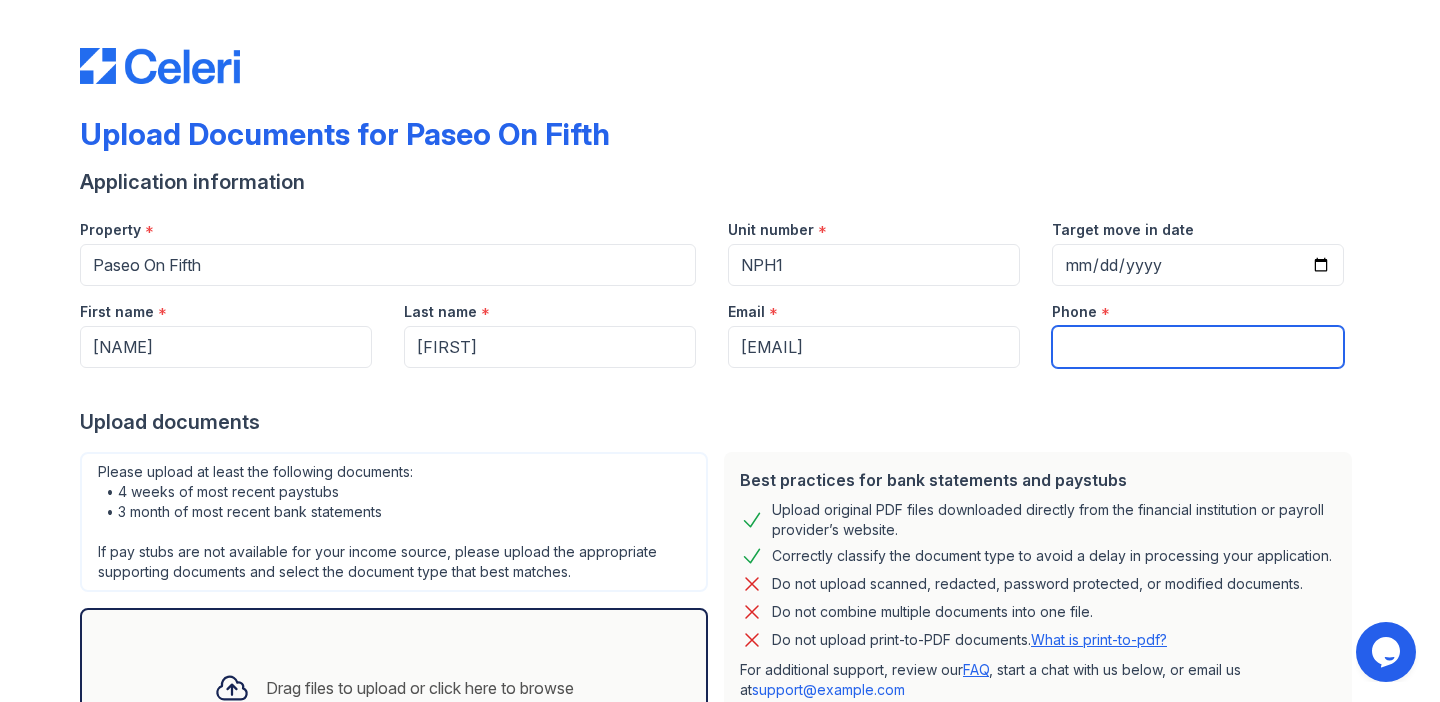 click on "Phone" at bounding box center [1198, 347] 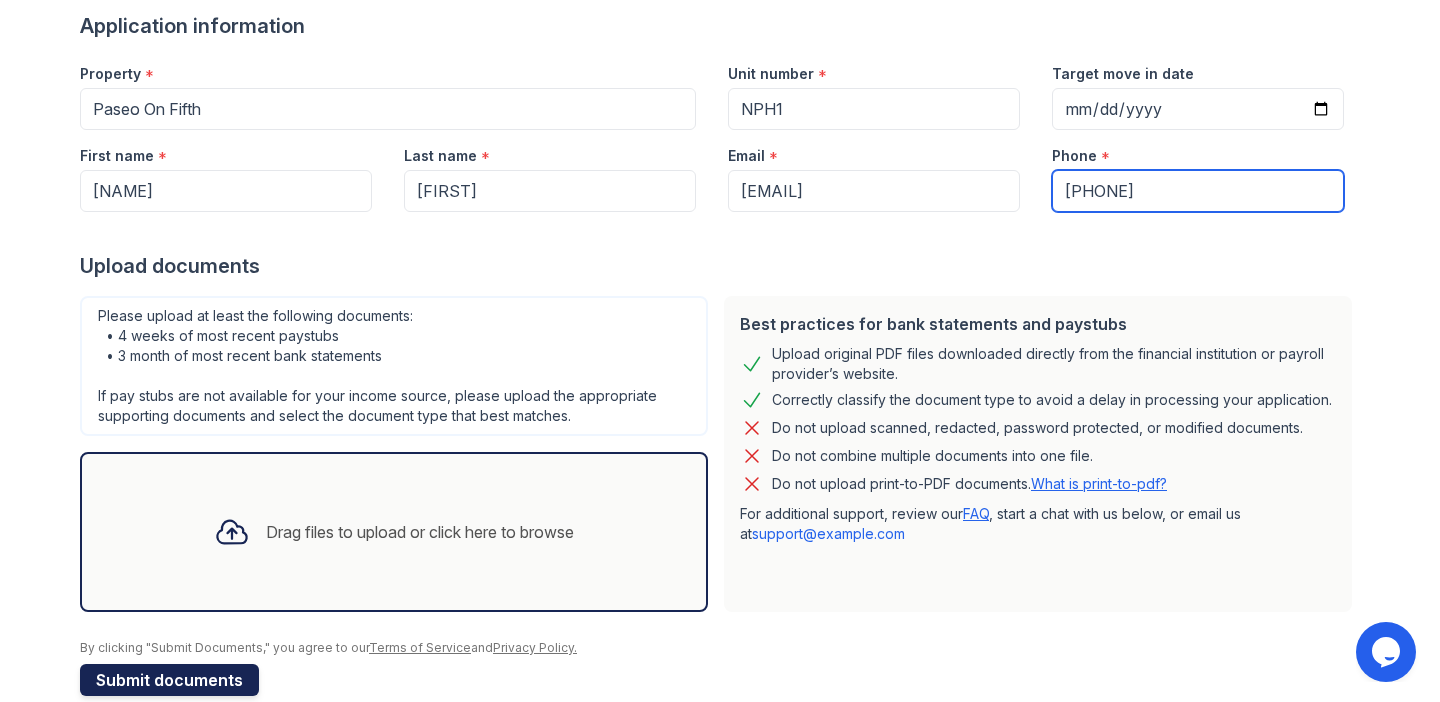 scroll, scrollTop: 190, scrollLeft: 0, axis: vertical 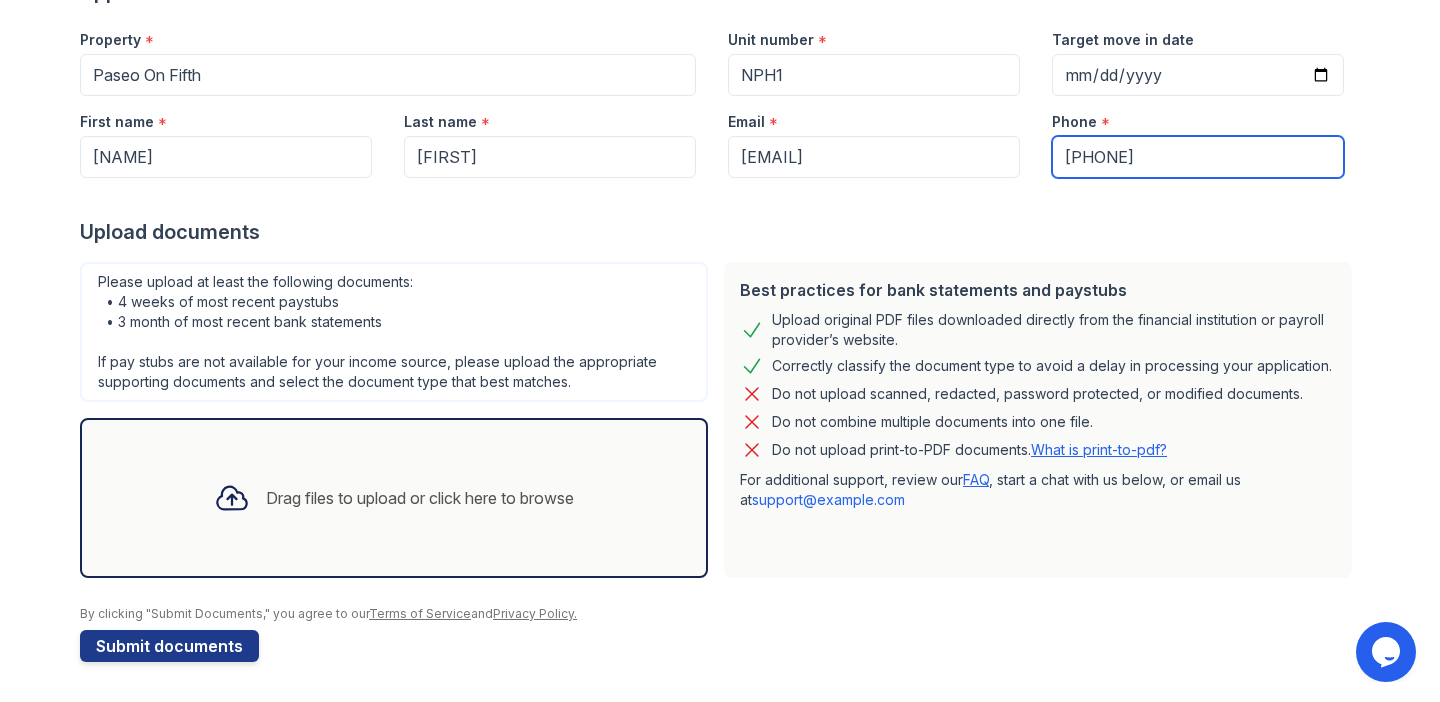 type on "917-691-7169" 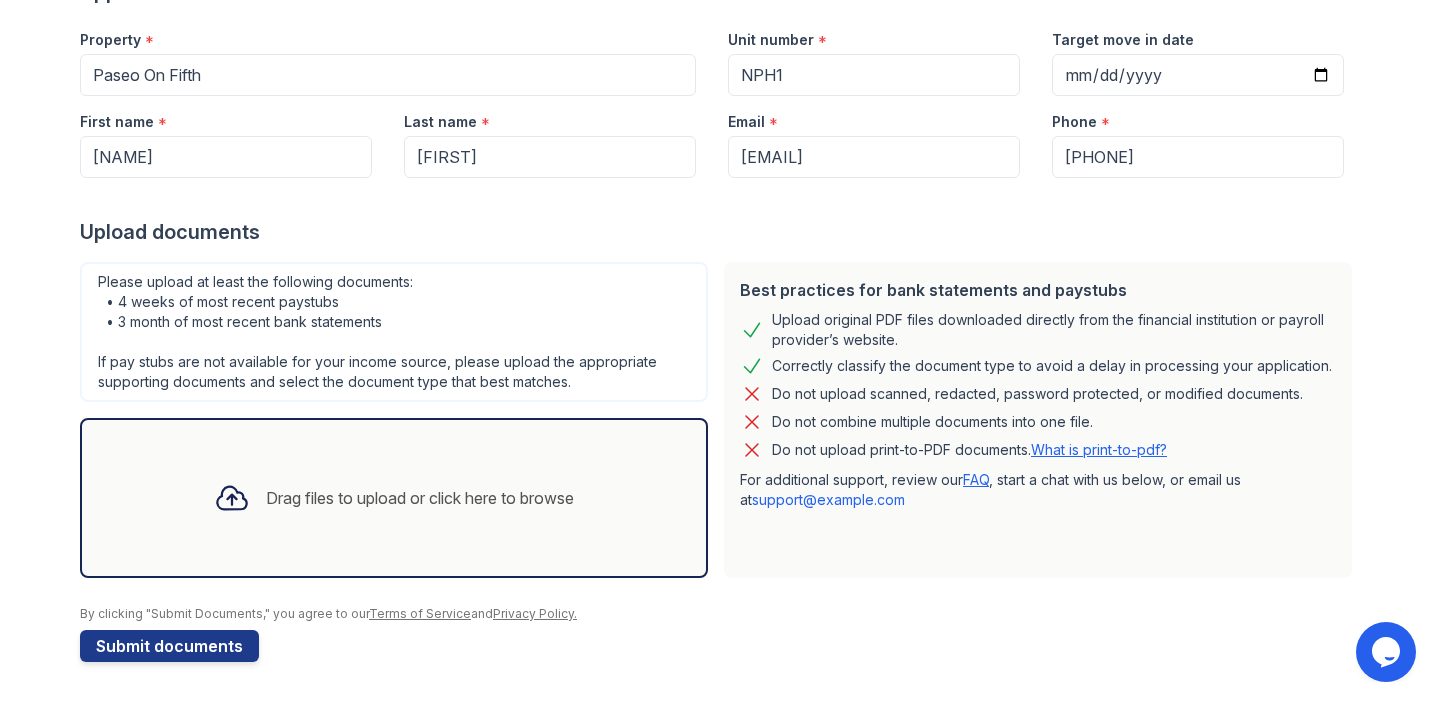 click on "Drag files to upload or click here to browse" at bounding box center [420, 498] 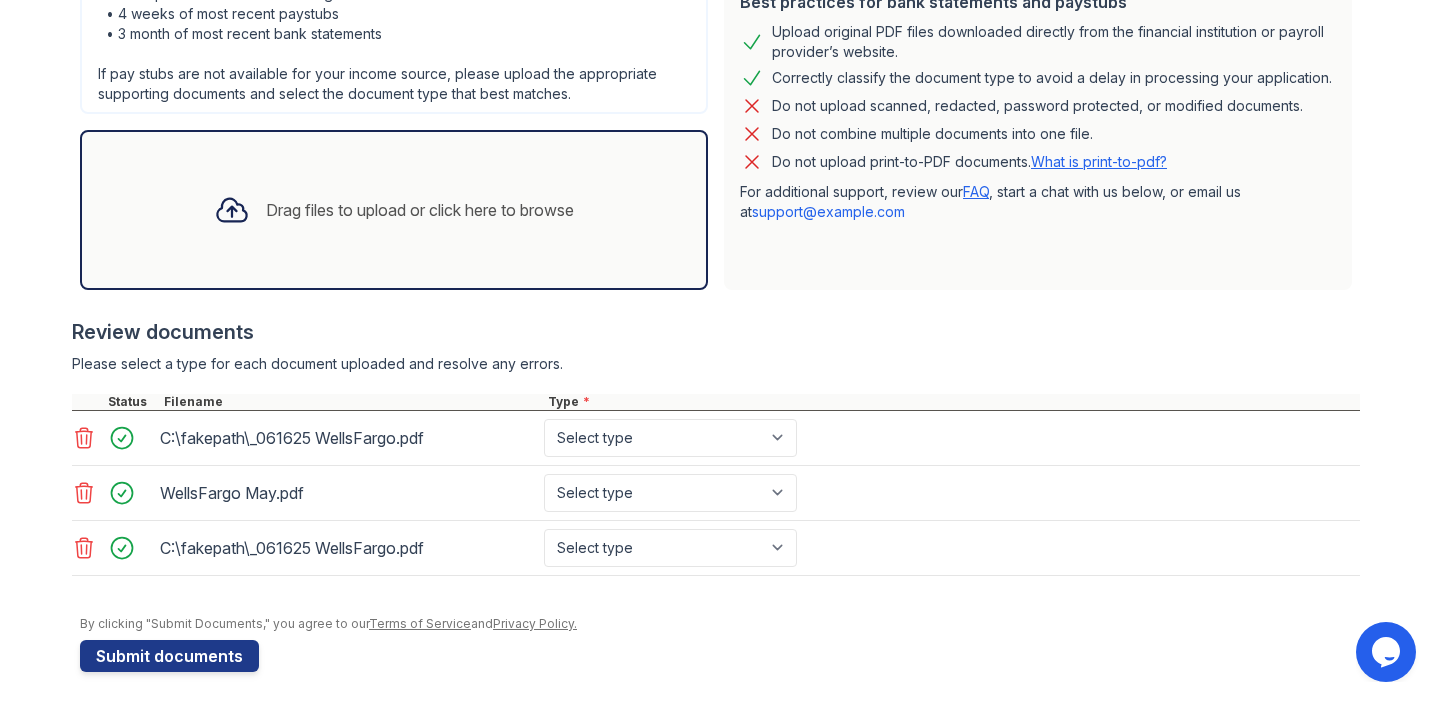 scroll, scrollTop: 488, scrollLeft: 0, axis: vertical 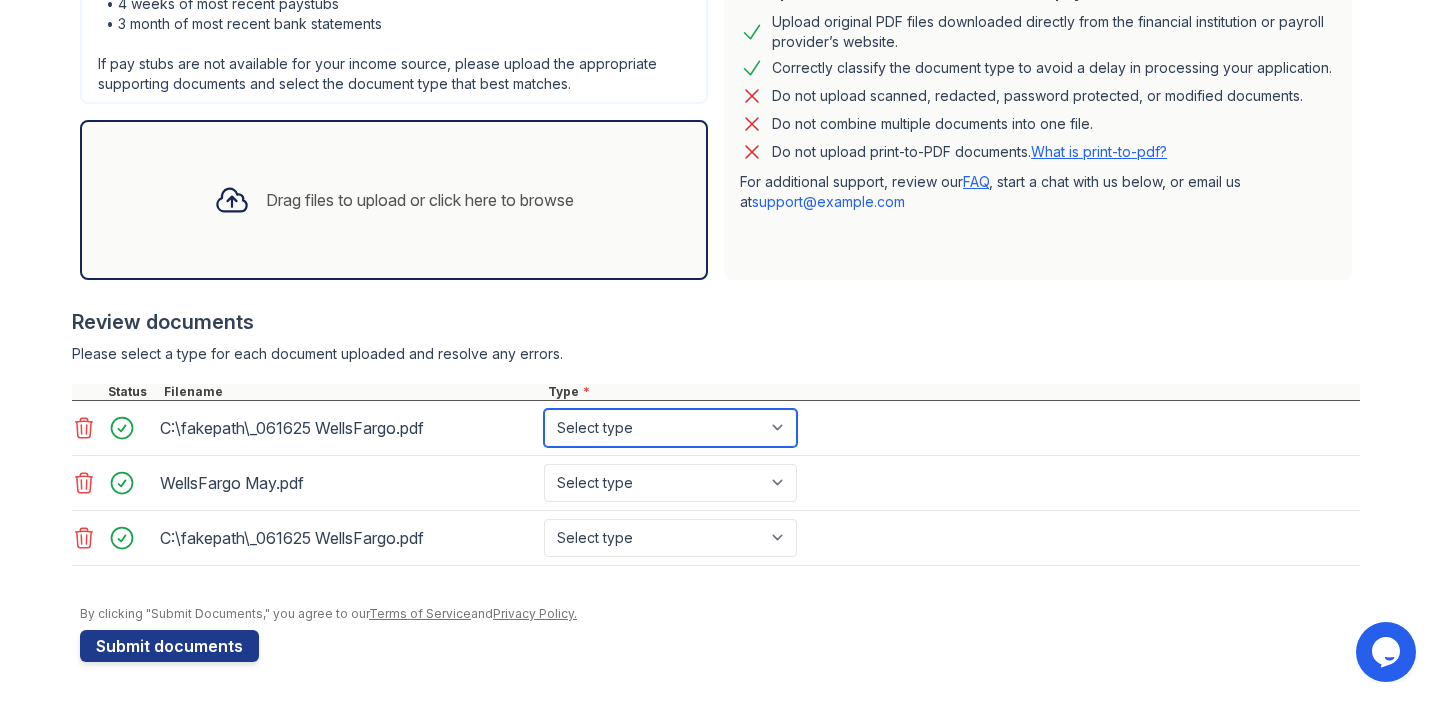 click on "Select type
Paystub
Bank Statement
Offer Letter
Tax Documents
Benefit Award Letter
Investment Account Statement
Other" at bounding box center [670, 428] 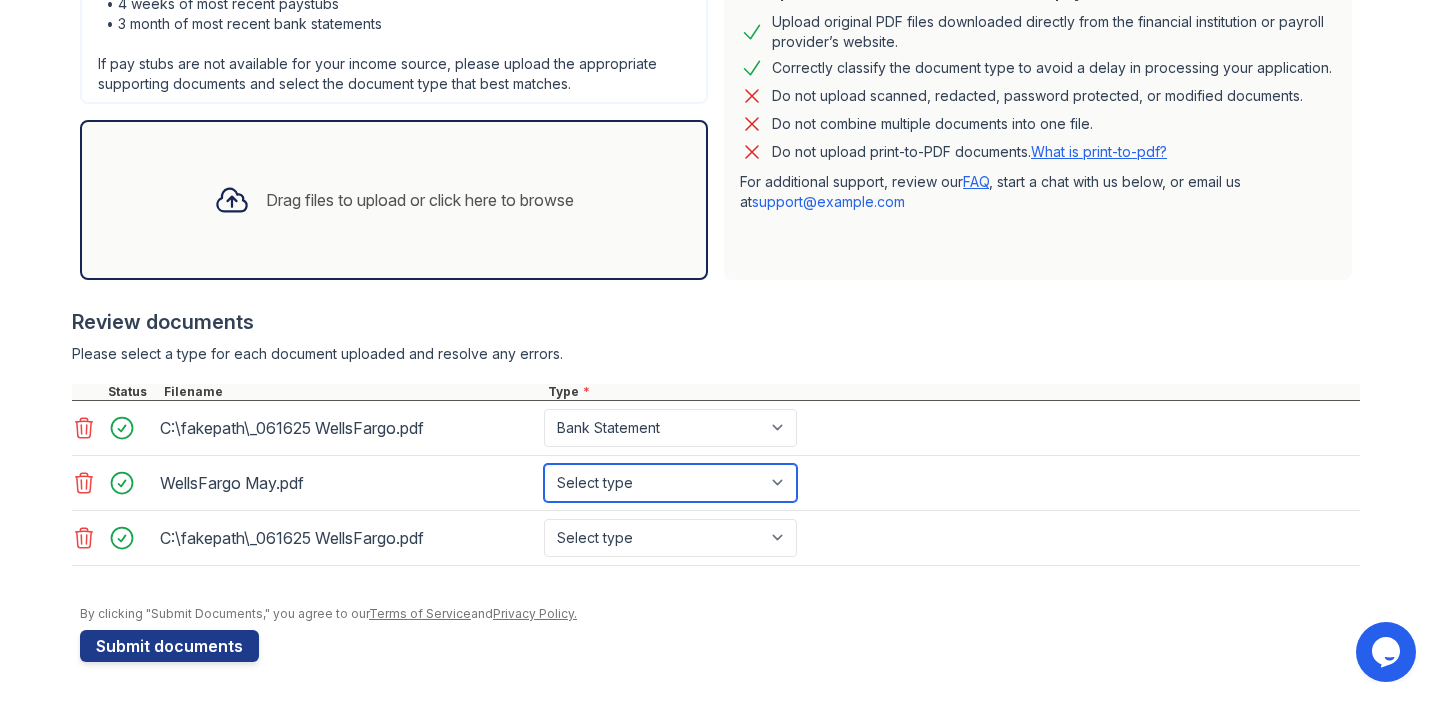 click on "Select type
Paystub
Bank Statement
Offer Letter
Tax Documents
Benefit Award Letter
Investment Account Statement
Other" at bounding box center (670, 483) 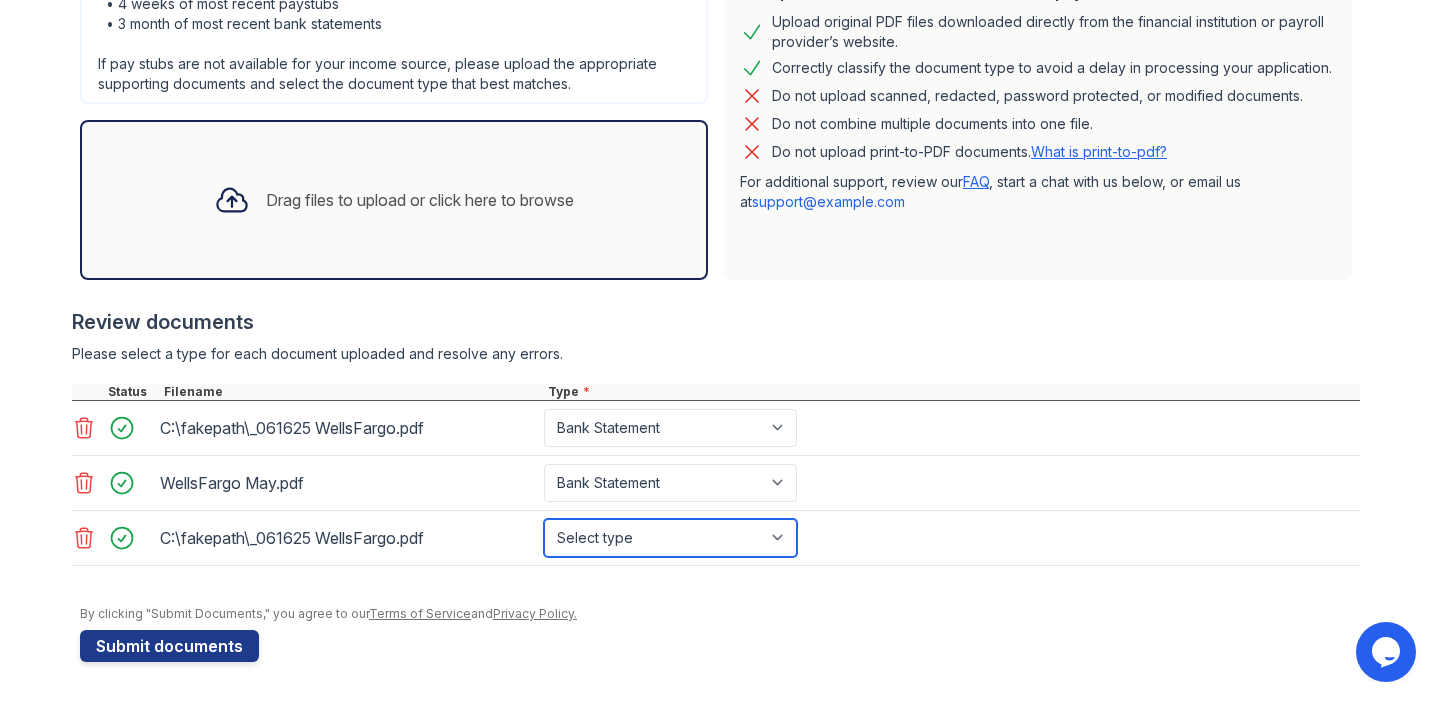 click on "Select type
Paystub
Bank Statement
Offer Letter
Tax Documents
Benefit Award Letter
Investment Account Statement
Other" at bounding box center [670, 538] 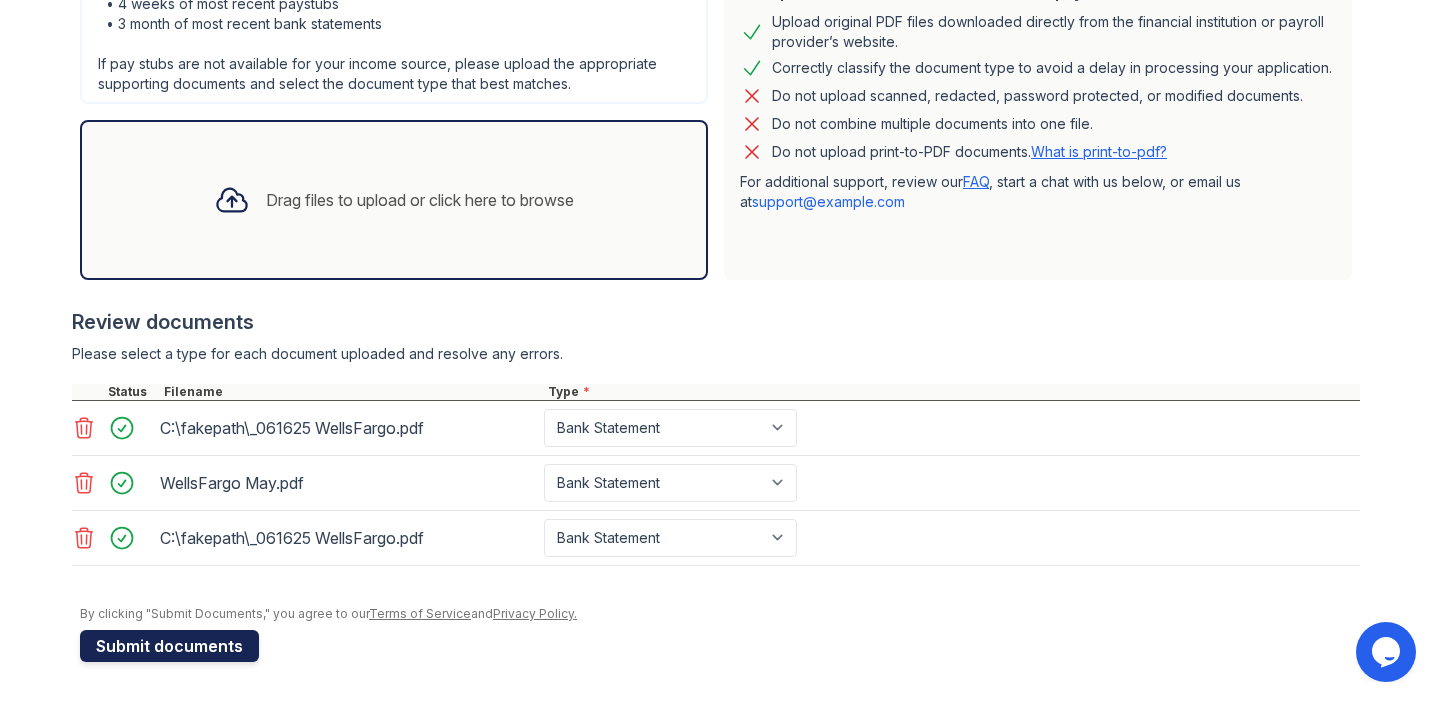 click on "Submit documents" at bounding box center [169, 646] 